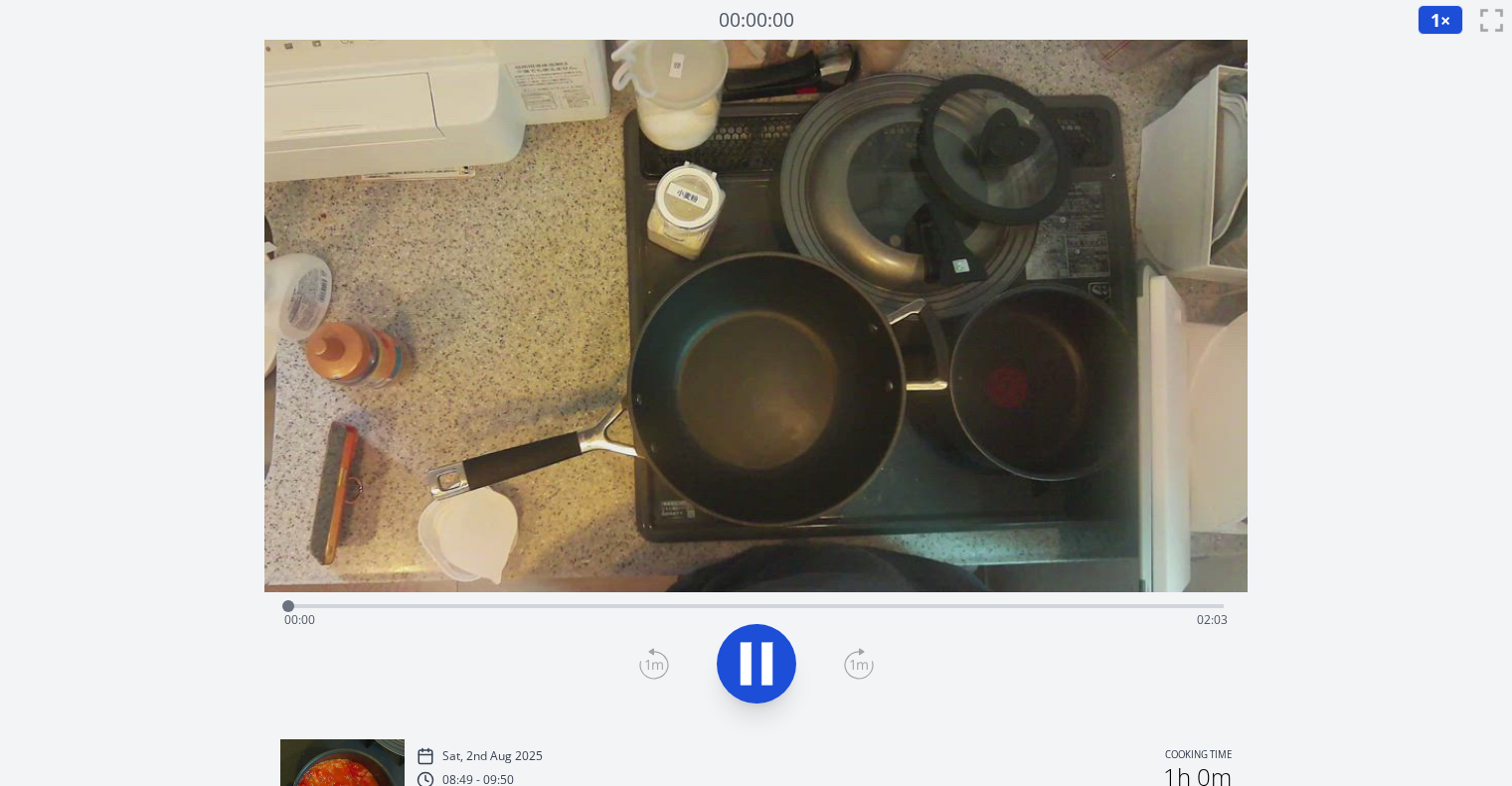 scroll, scrollTop: 0, scrollLeft: 0, axis: both 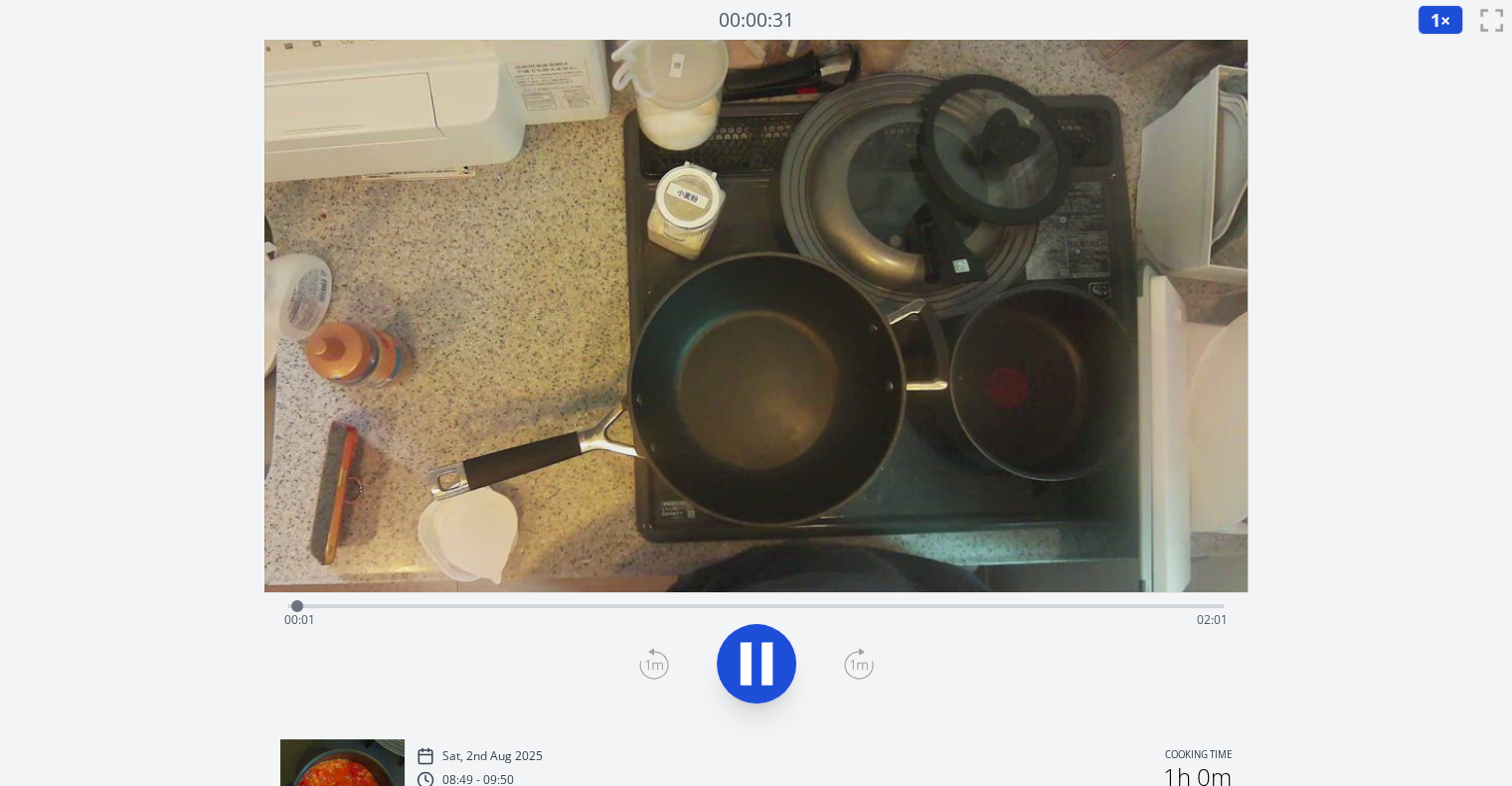 click on "Time elapsed:  [TIME]
Time remaining:  [TIME]" at bounding box center [756, 604] 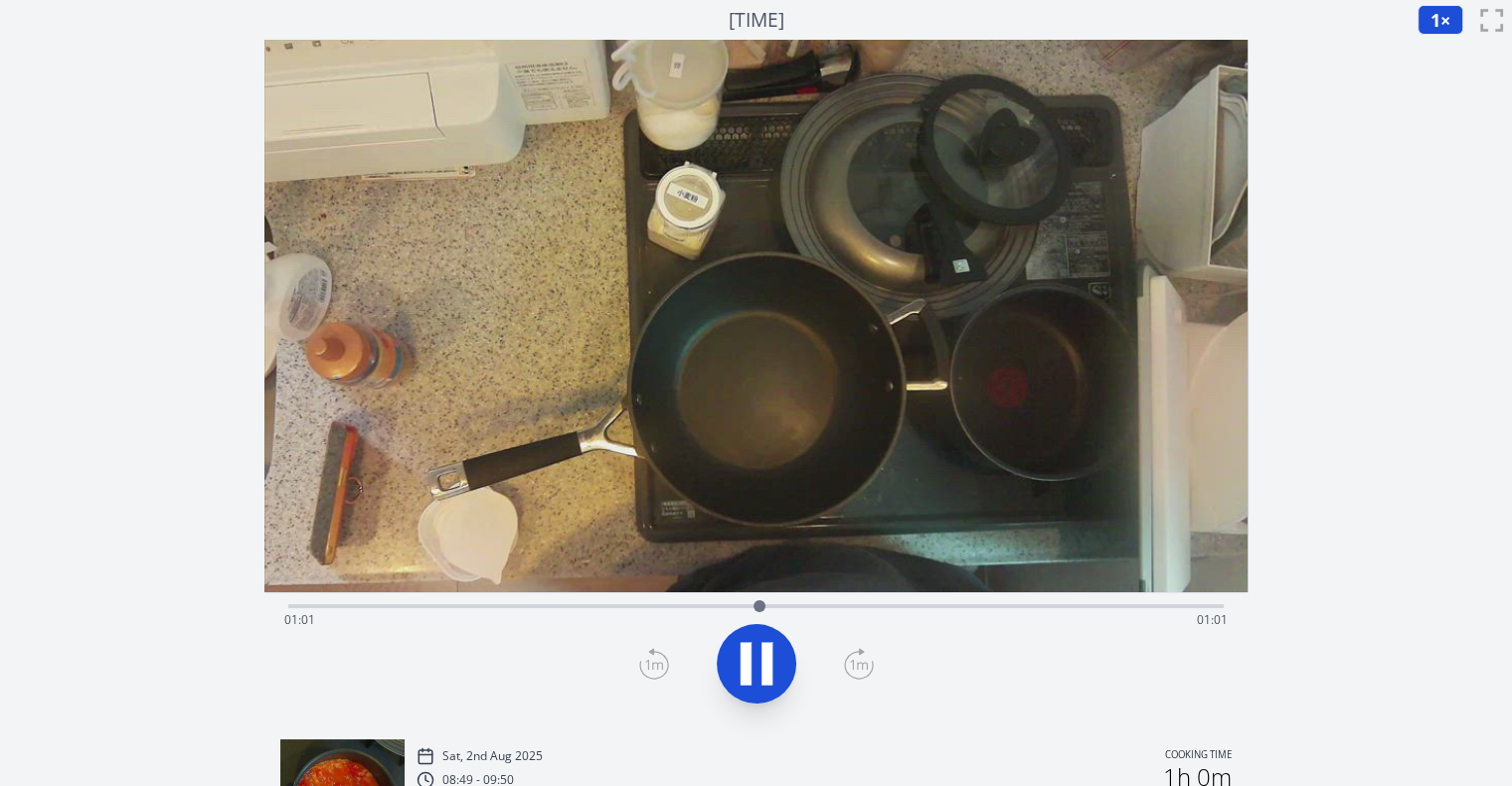 click on "Time elapsed:  [TIME]
Time remaining:  [TIME]" at bounding box center (756, 620) 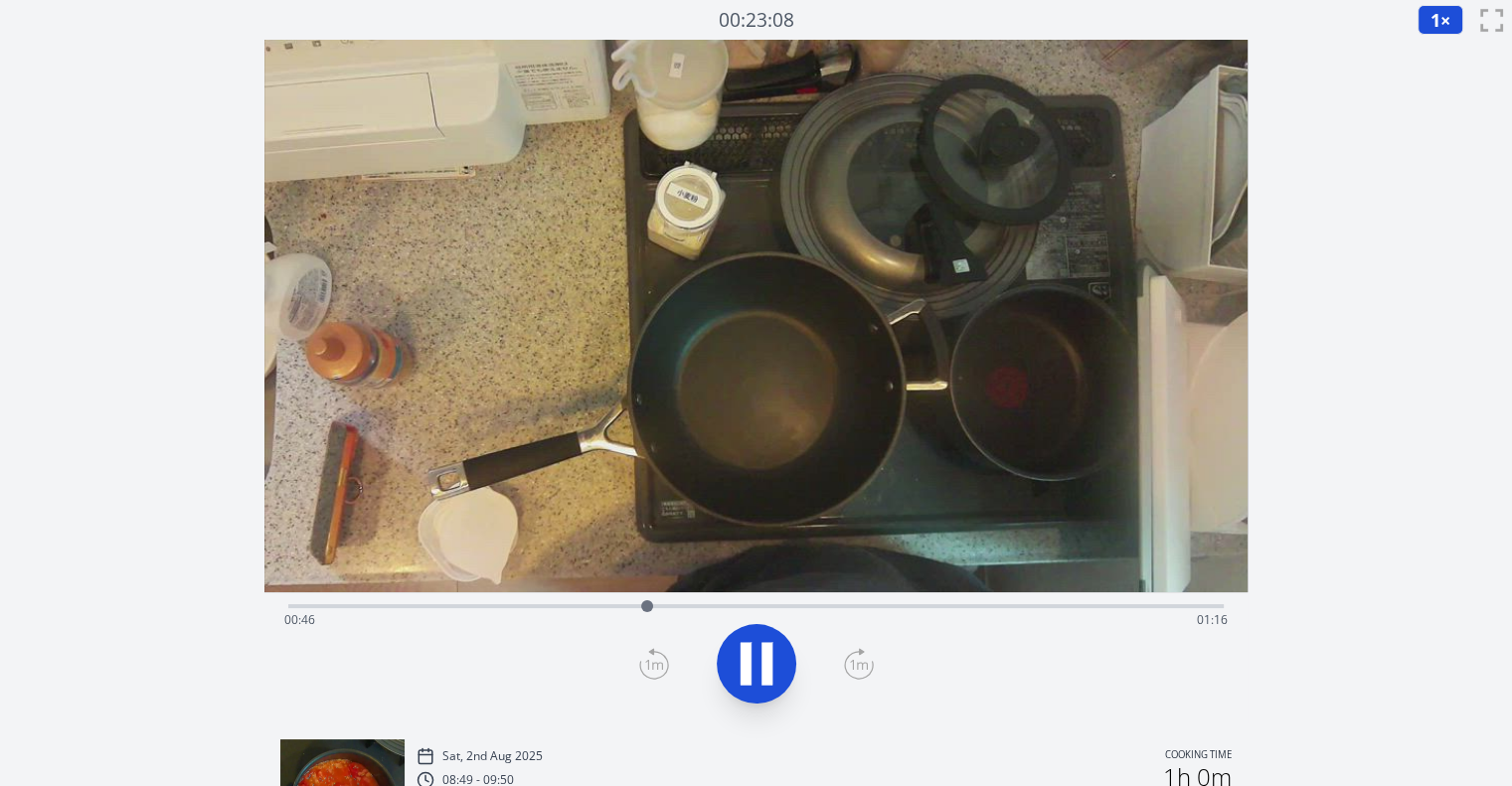 drag, startPoint x: 578, startPoint y: 615, endPoint x: 570, endPoint y: 608, distance: 10.630146 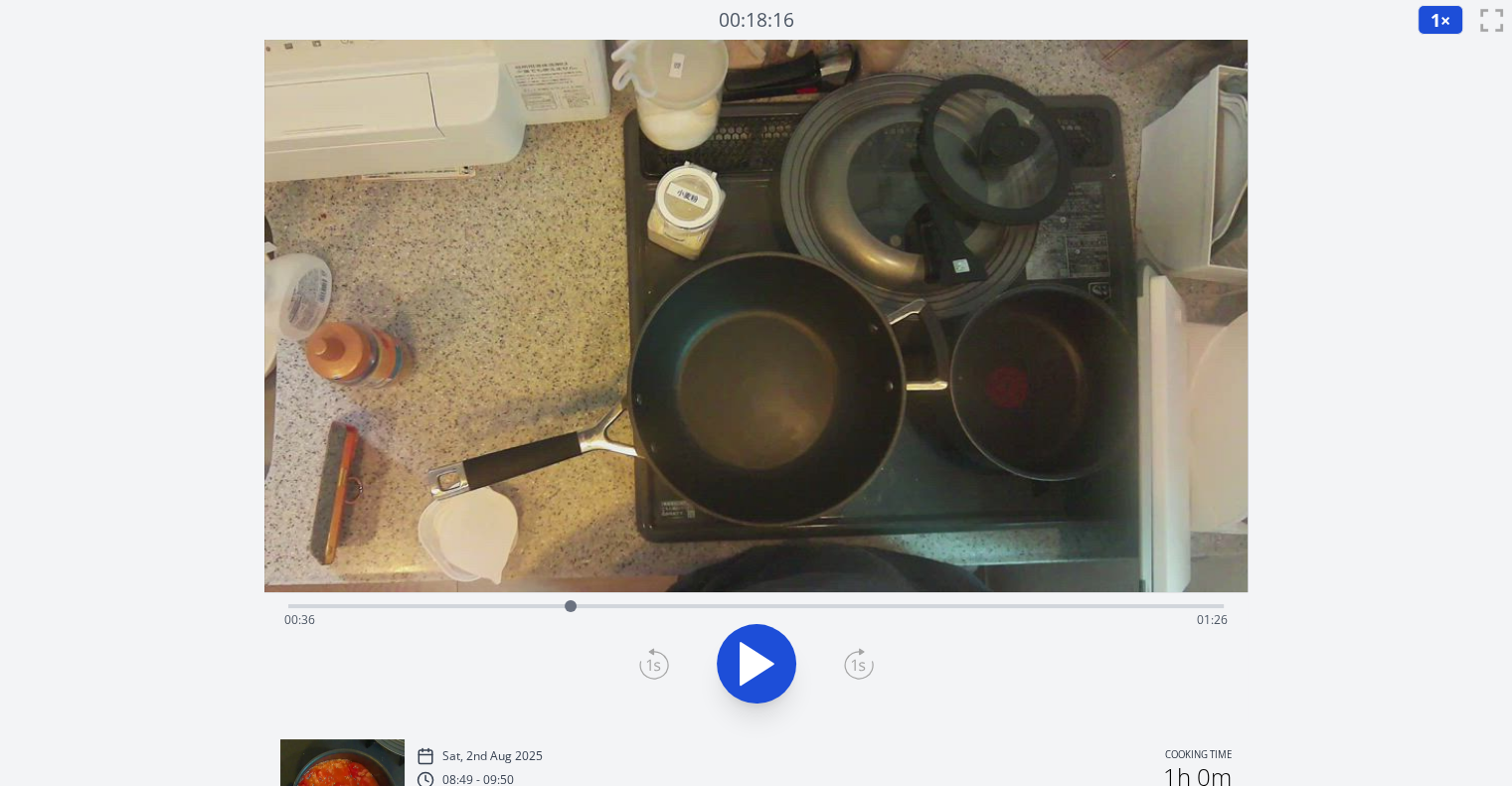 click at bounding box center (571, 606) 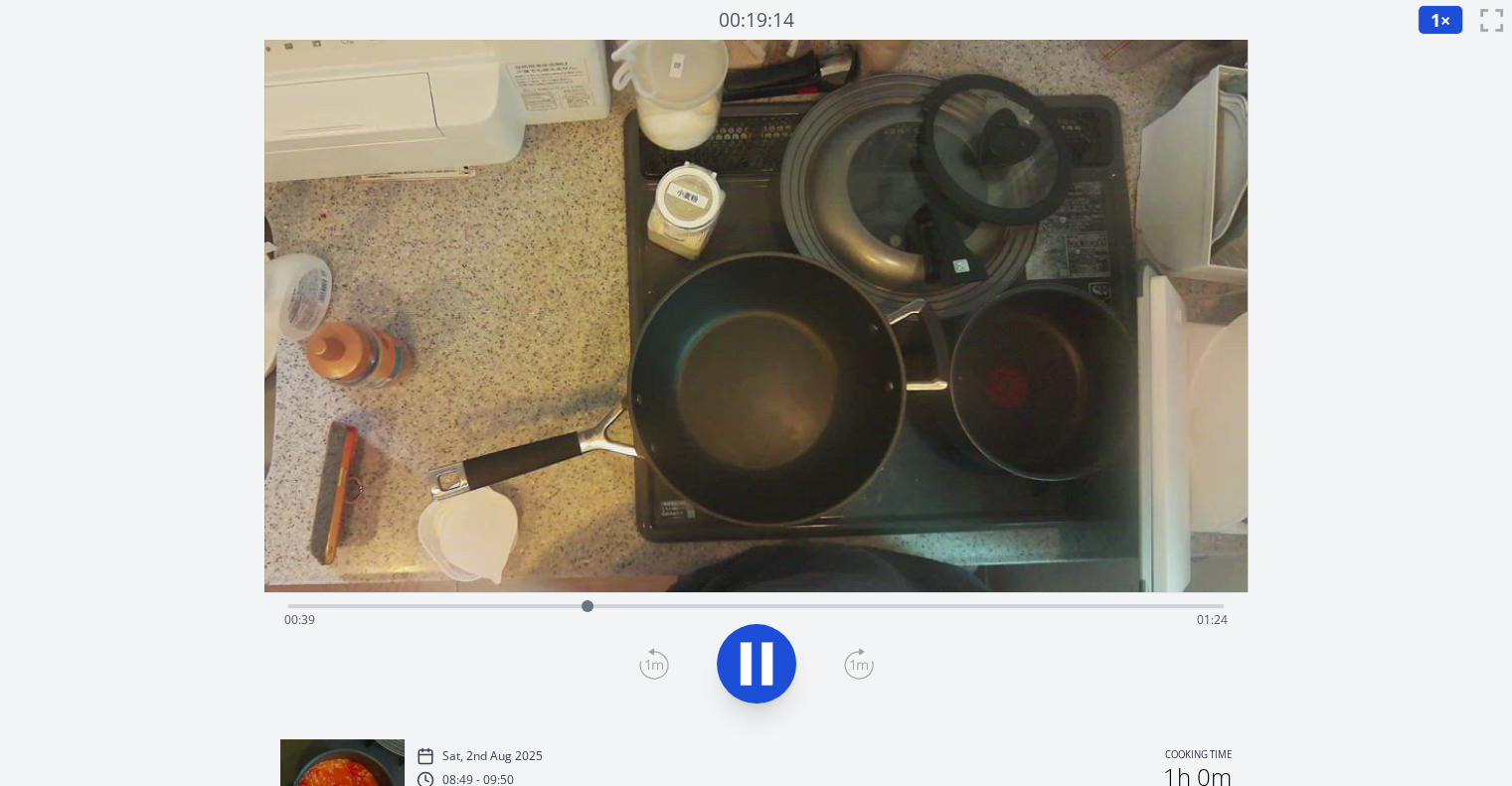 click on "Time elapsed:  [TIME]
Time remaining:  [TIME]" at bounding box center (756, 620) 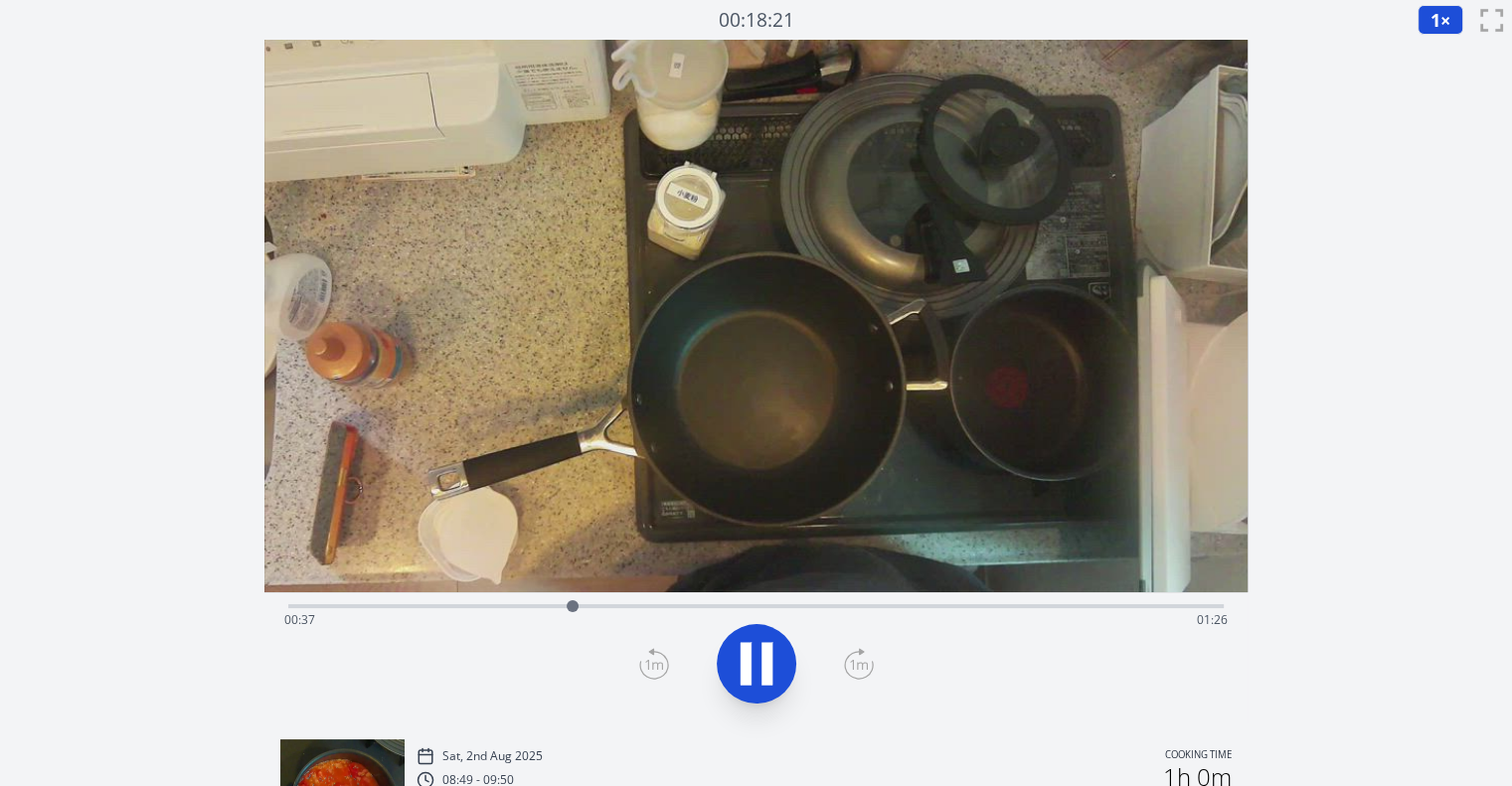 click 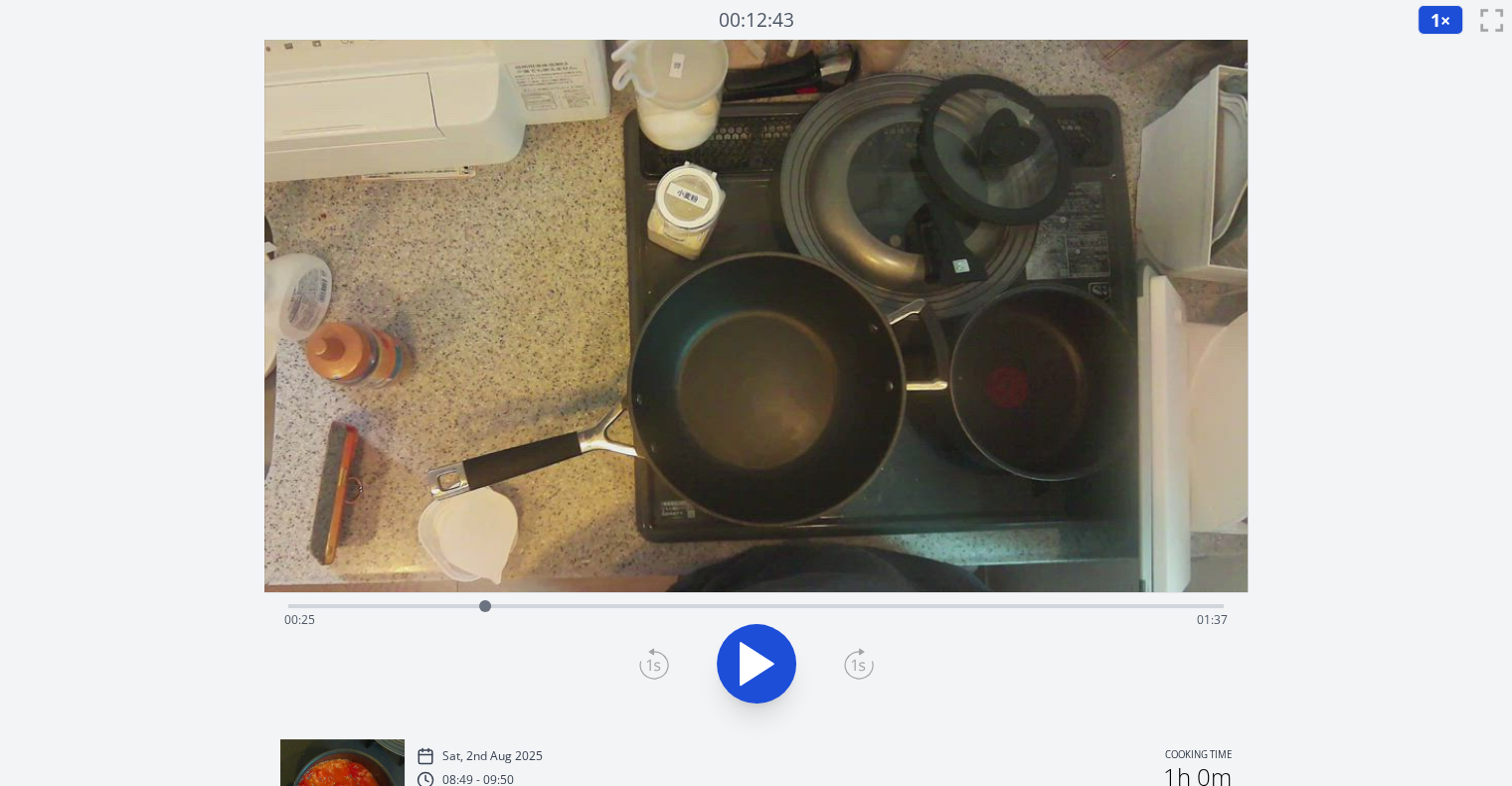 drag, startPoint x: 577, startPoint y: 608, endPoint x: 486, endPoint y: 603, distance: 91.13726 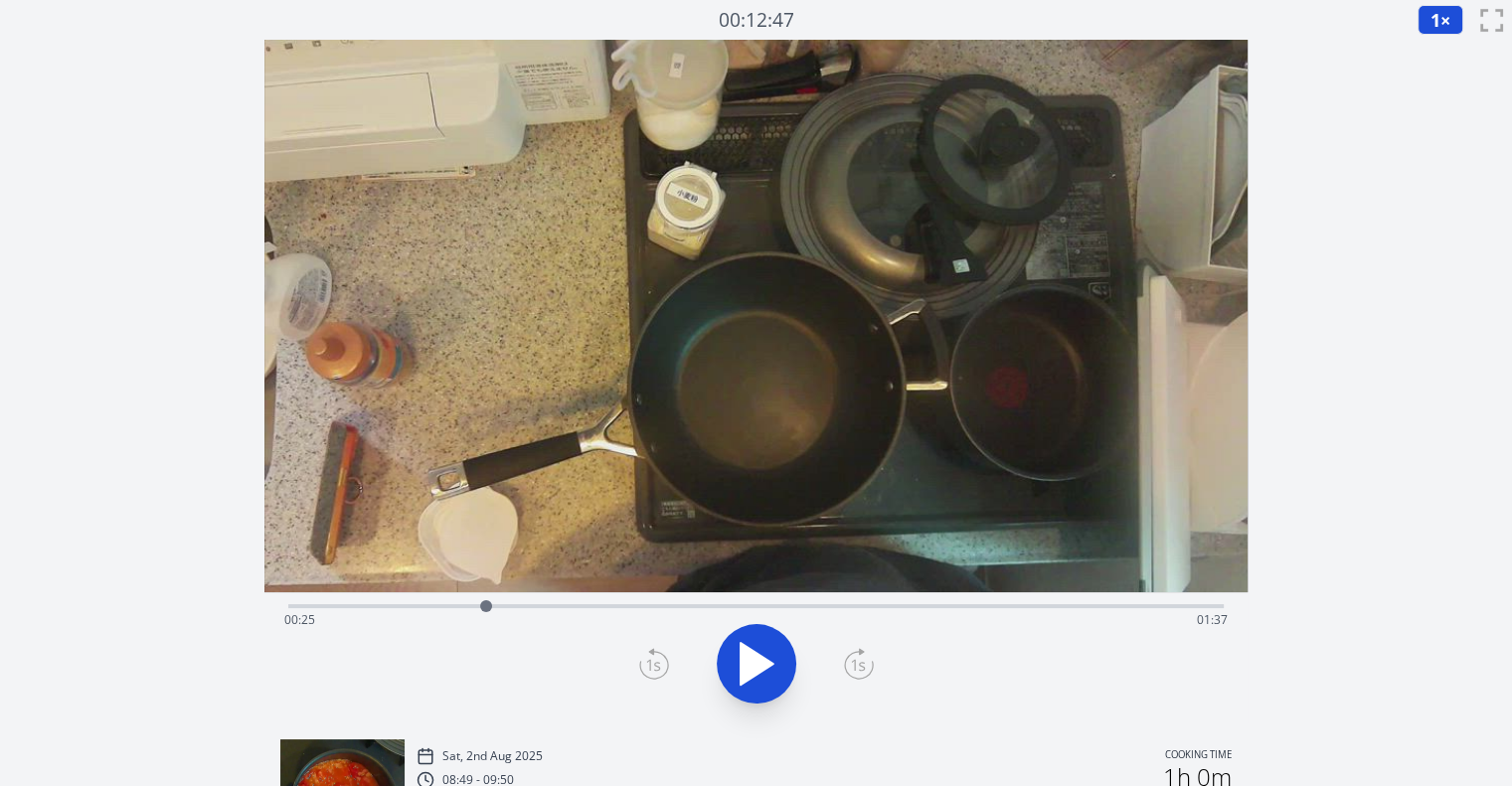 click 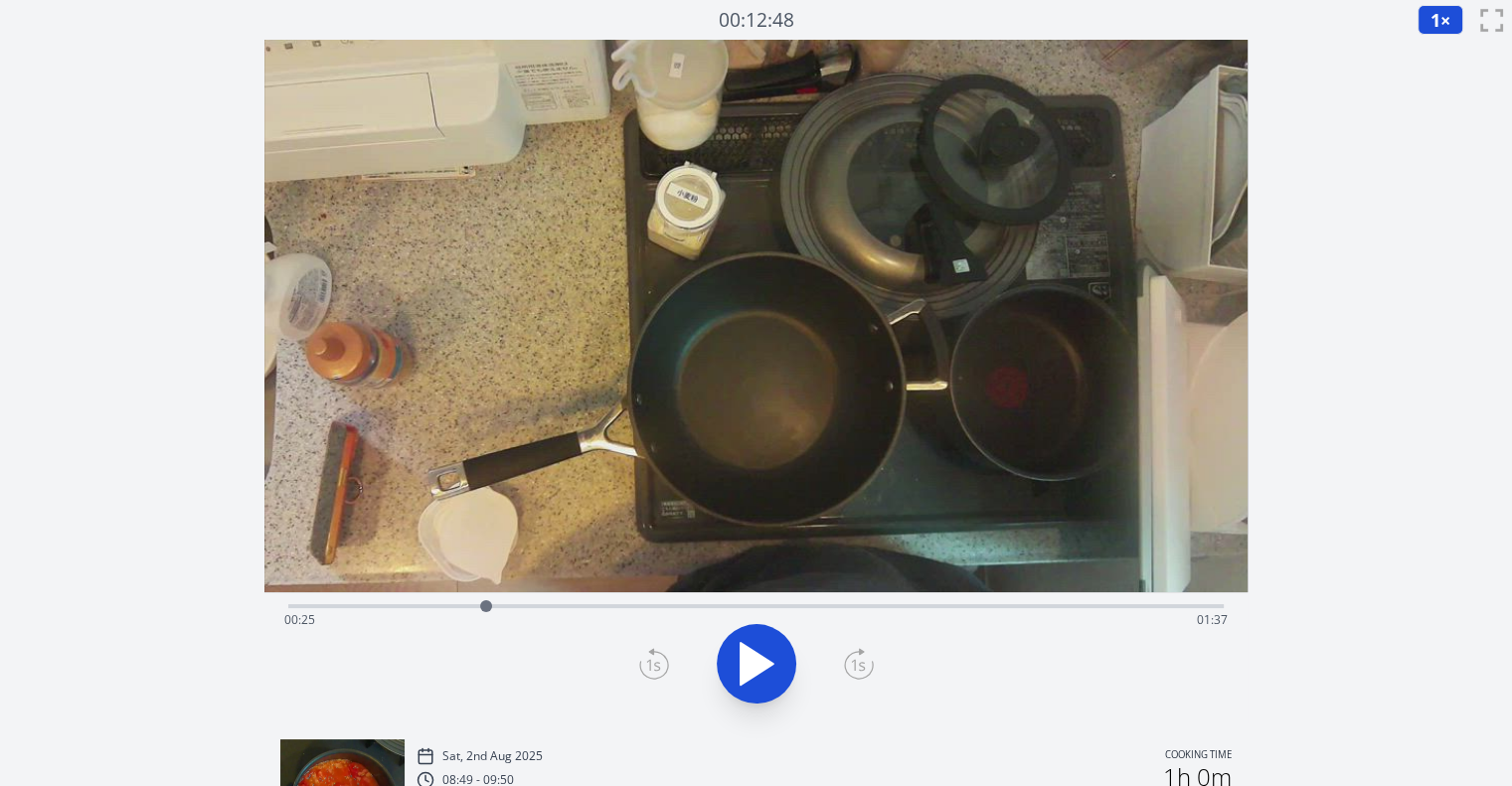 click 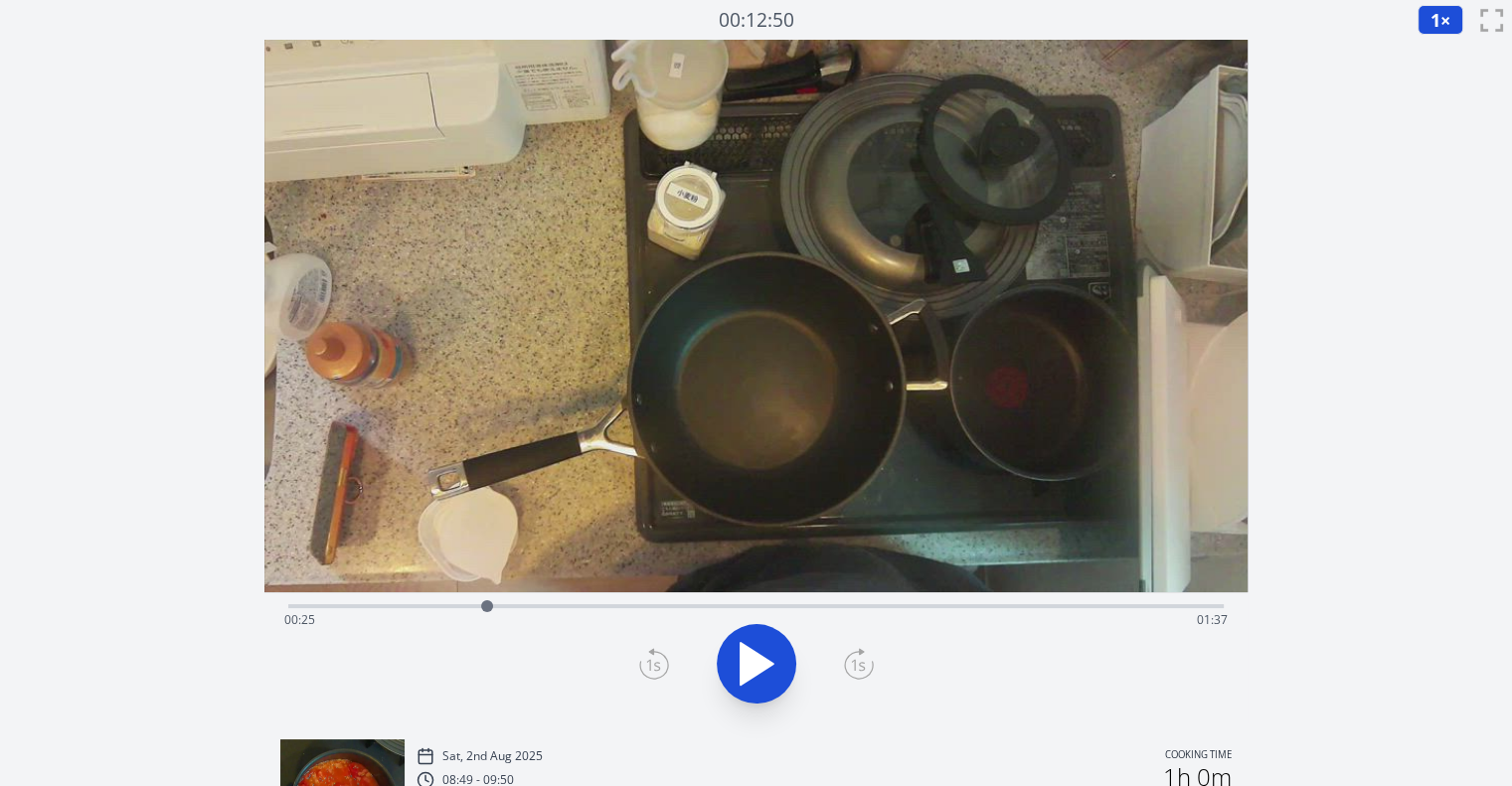 click 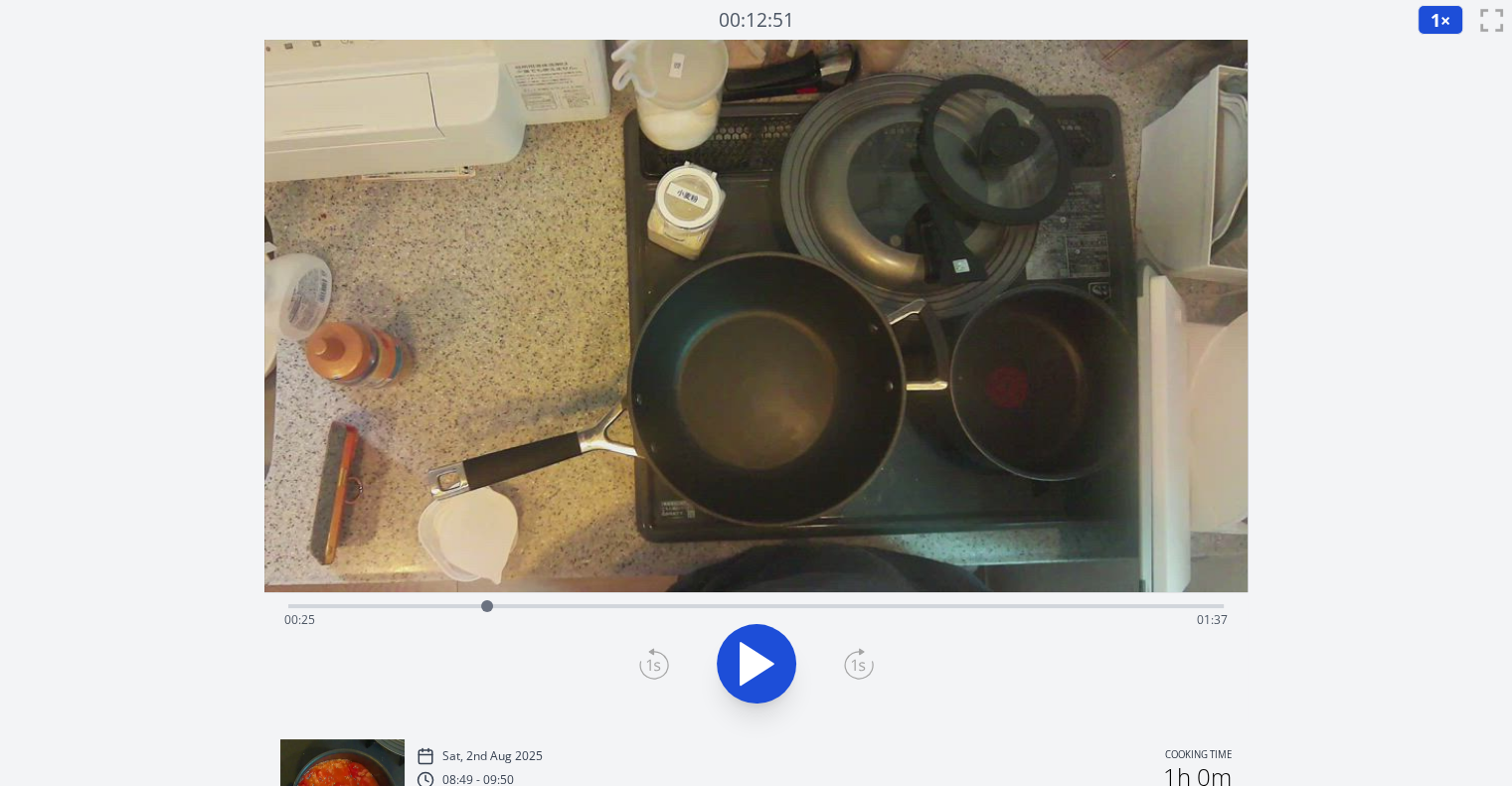 click 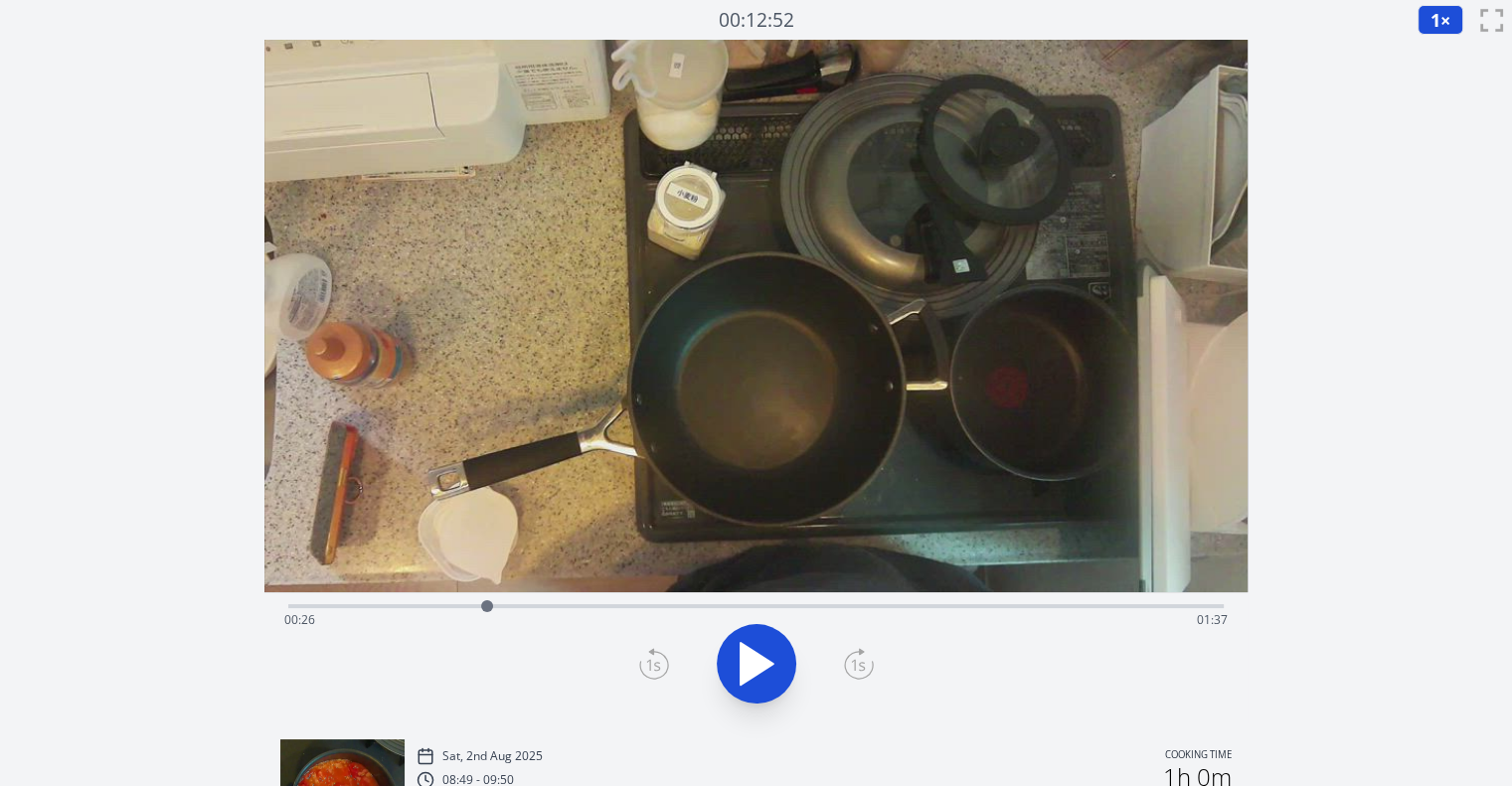 click 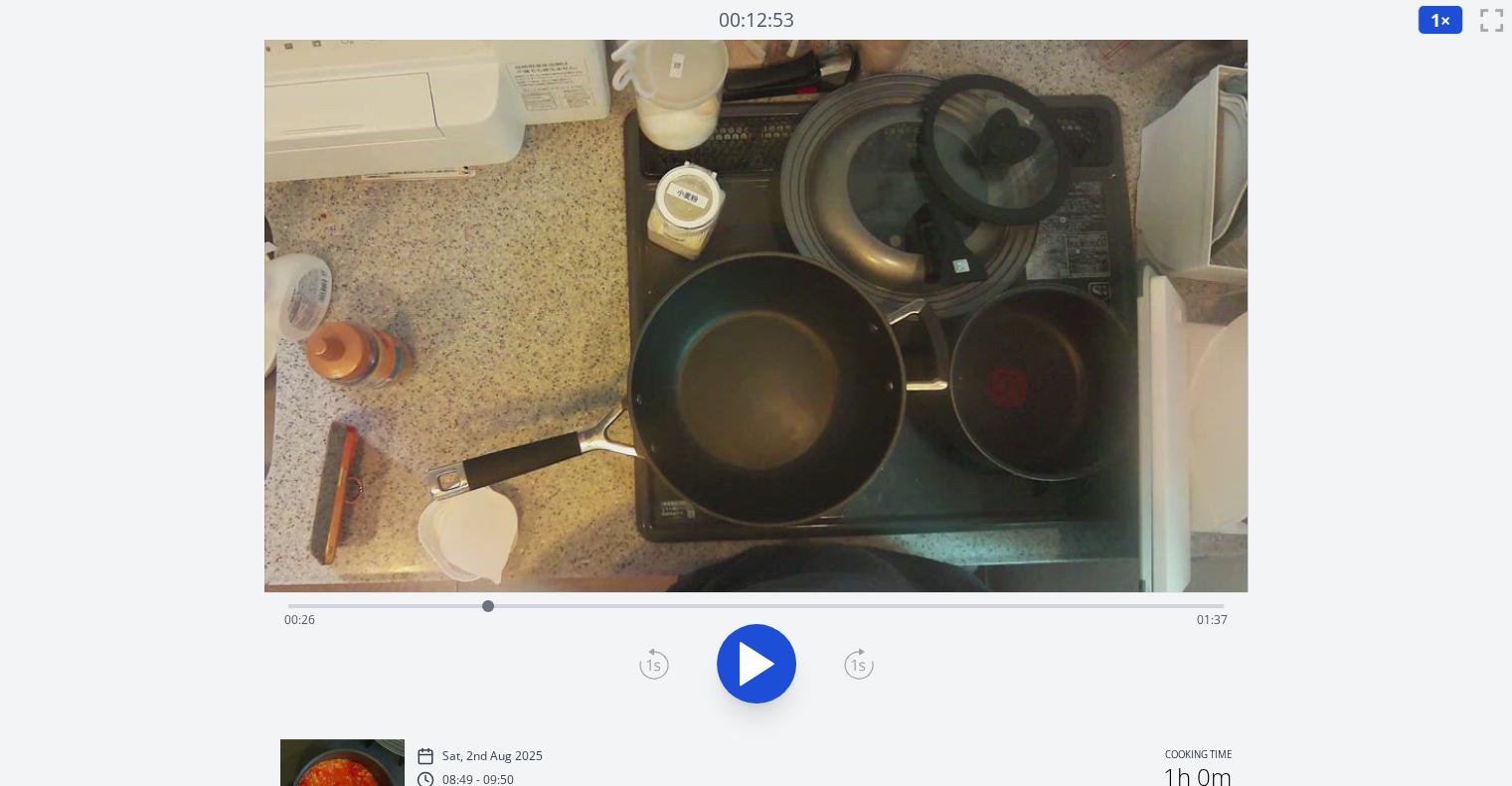 click 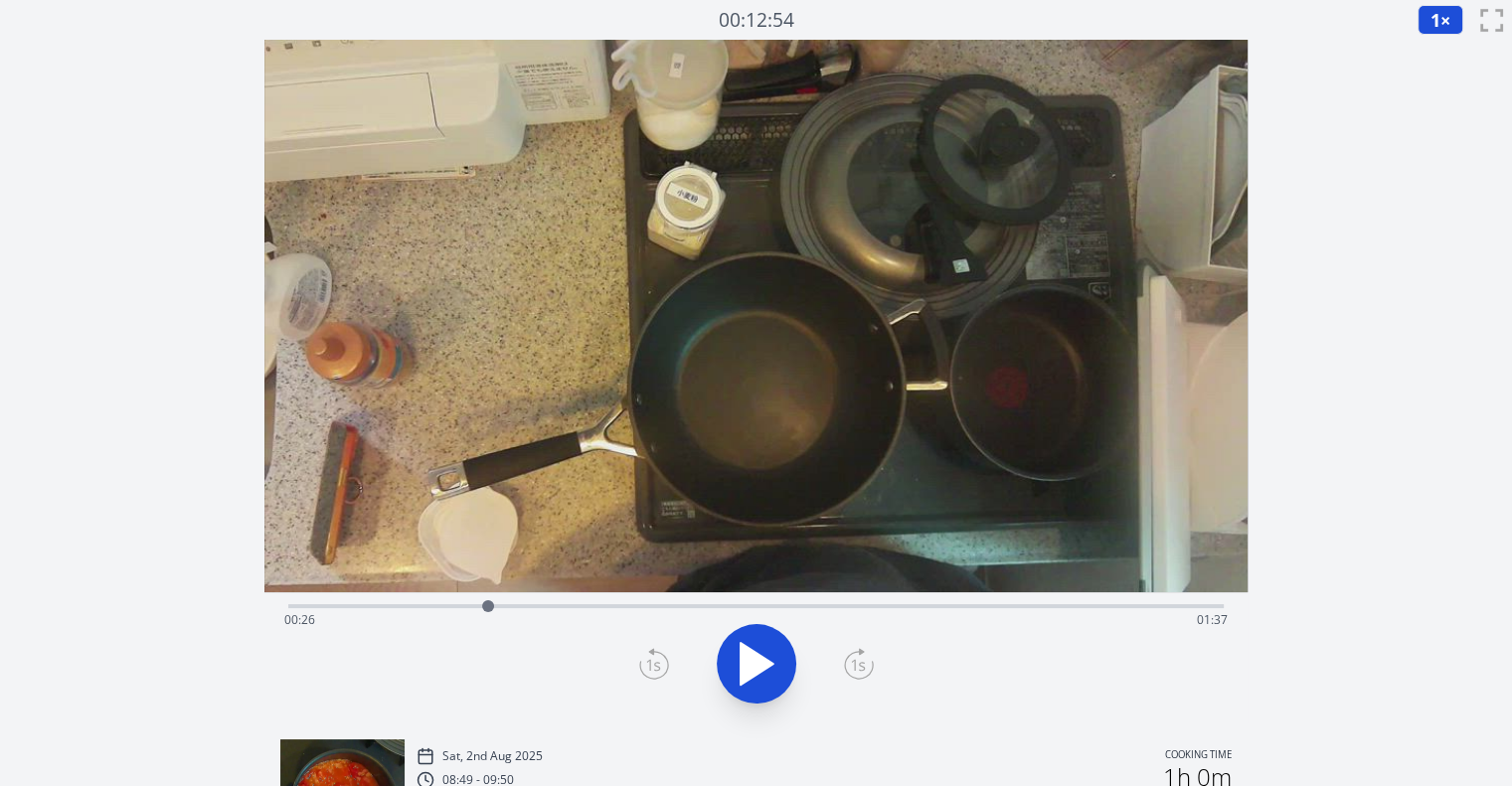 click 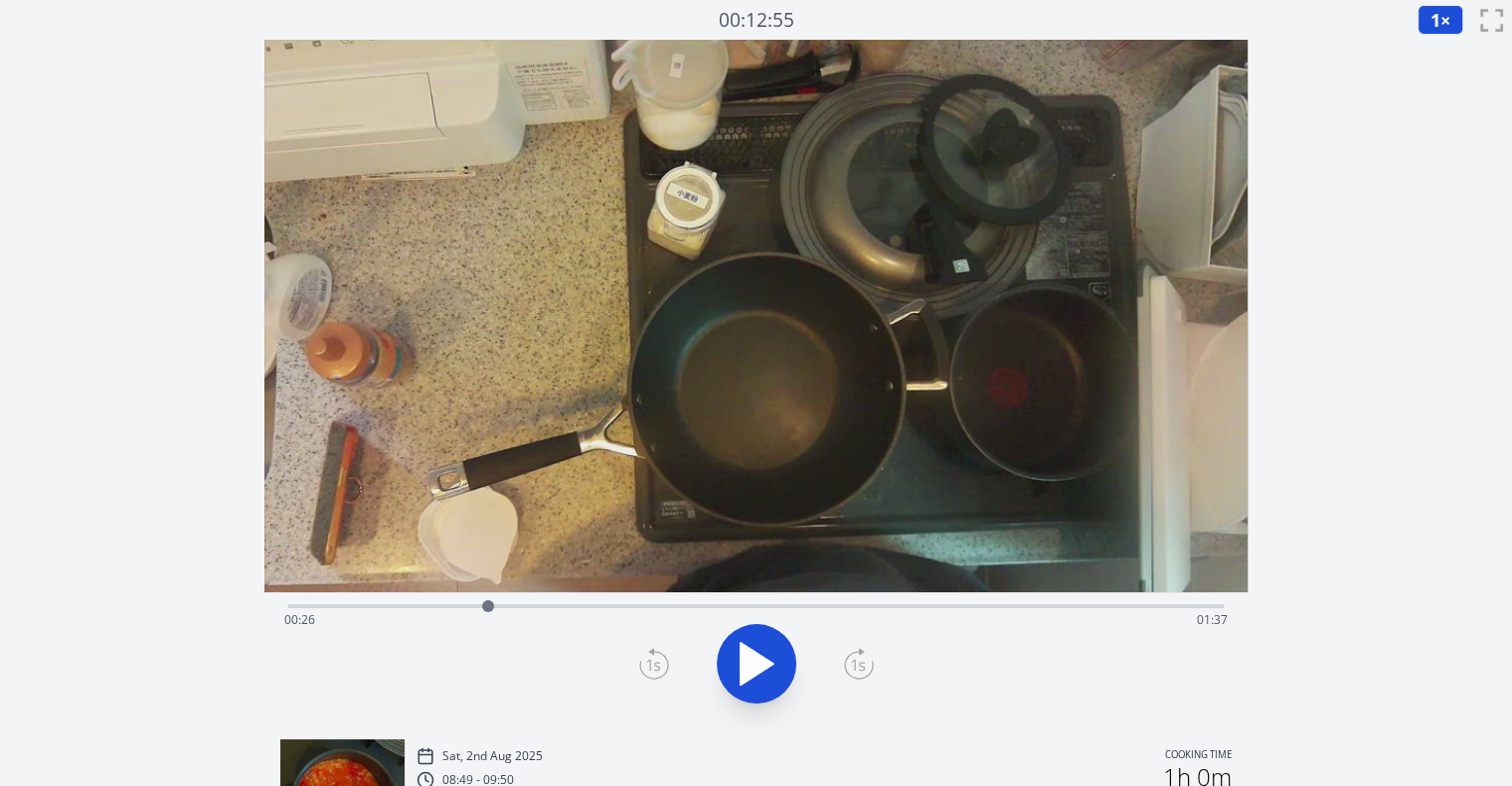 click 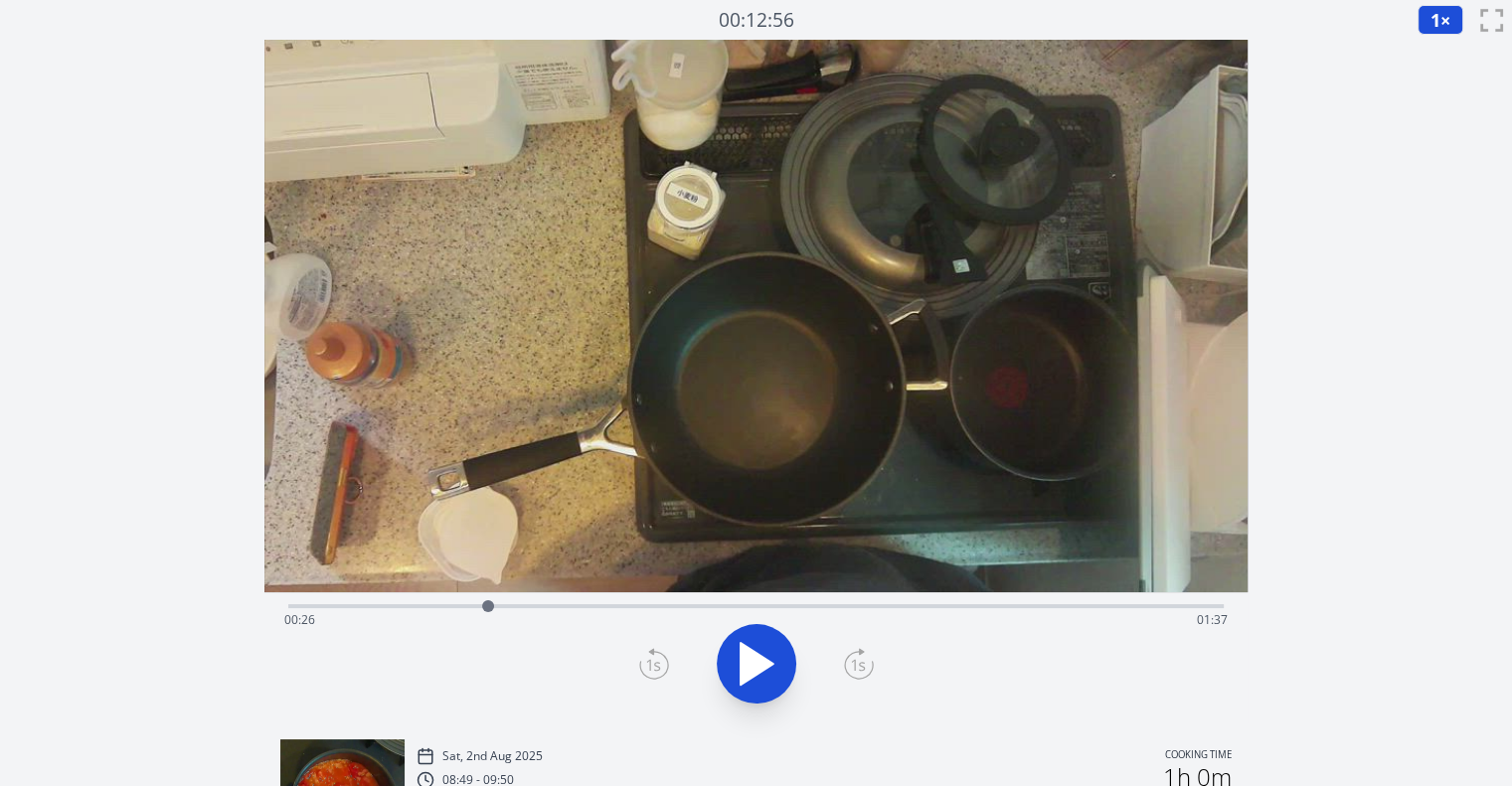 click 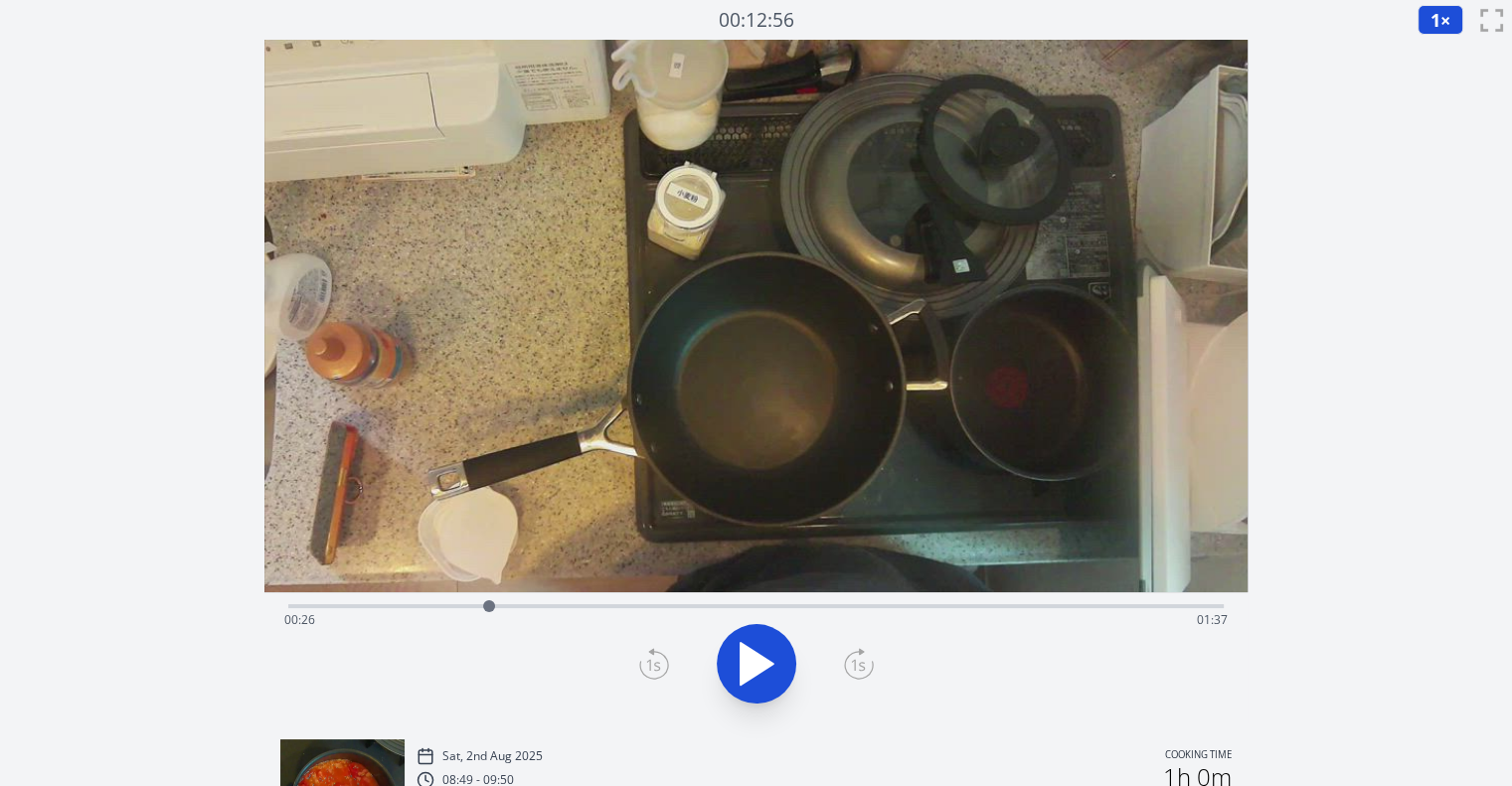 click 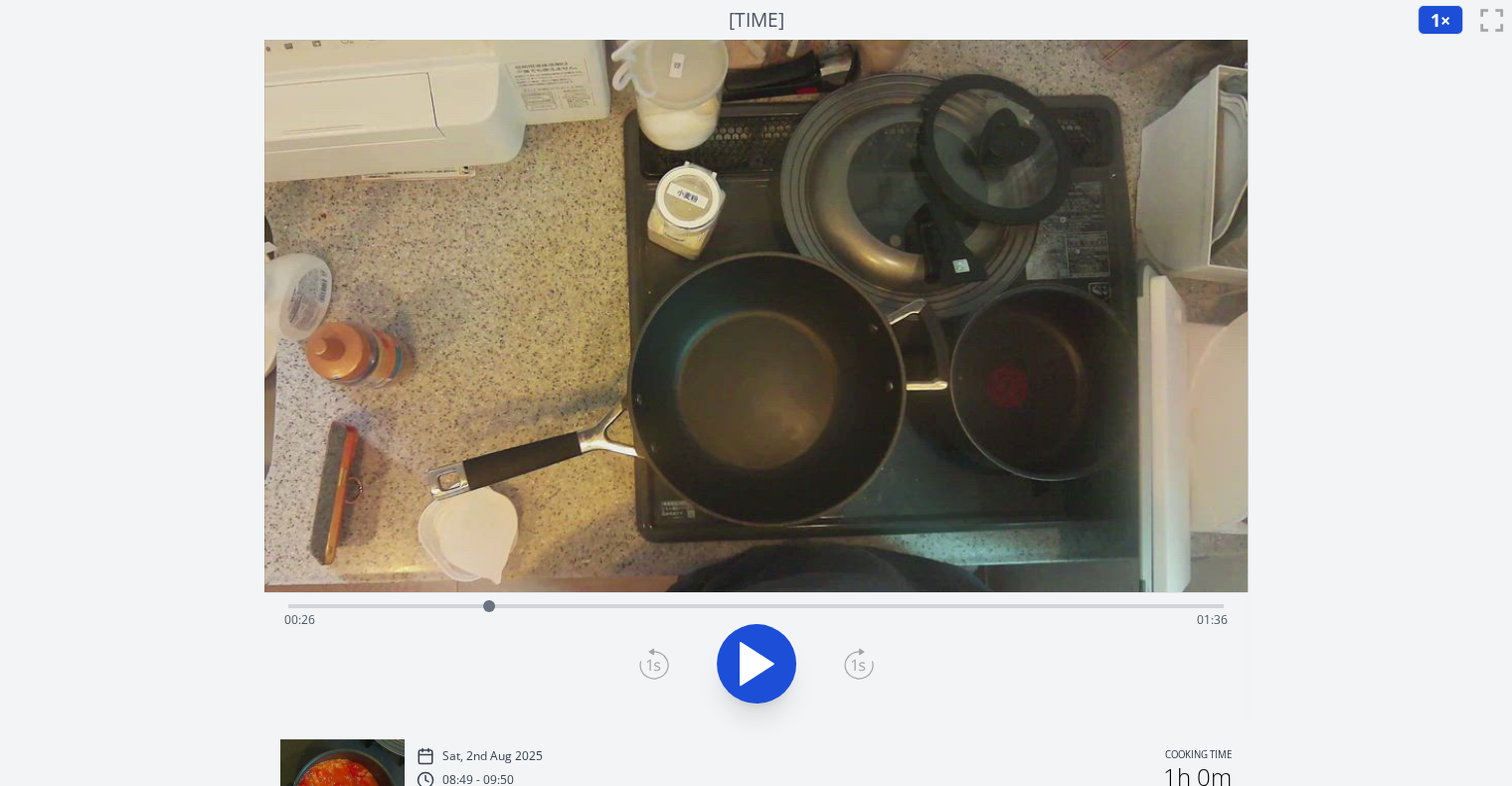click 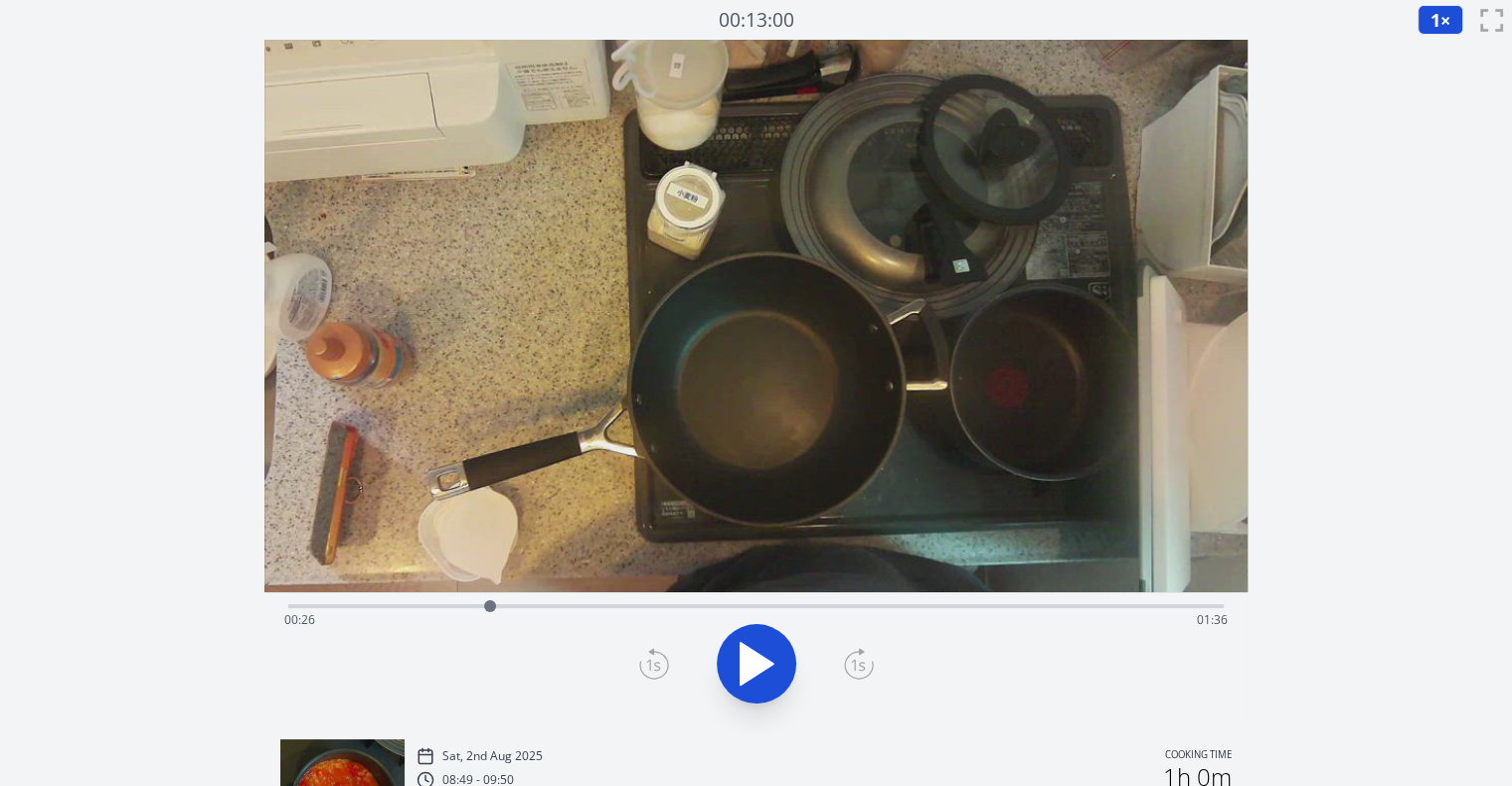 click 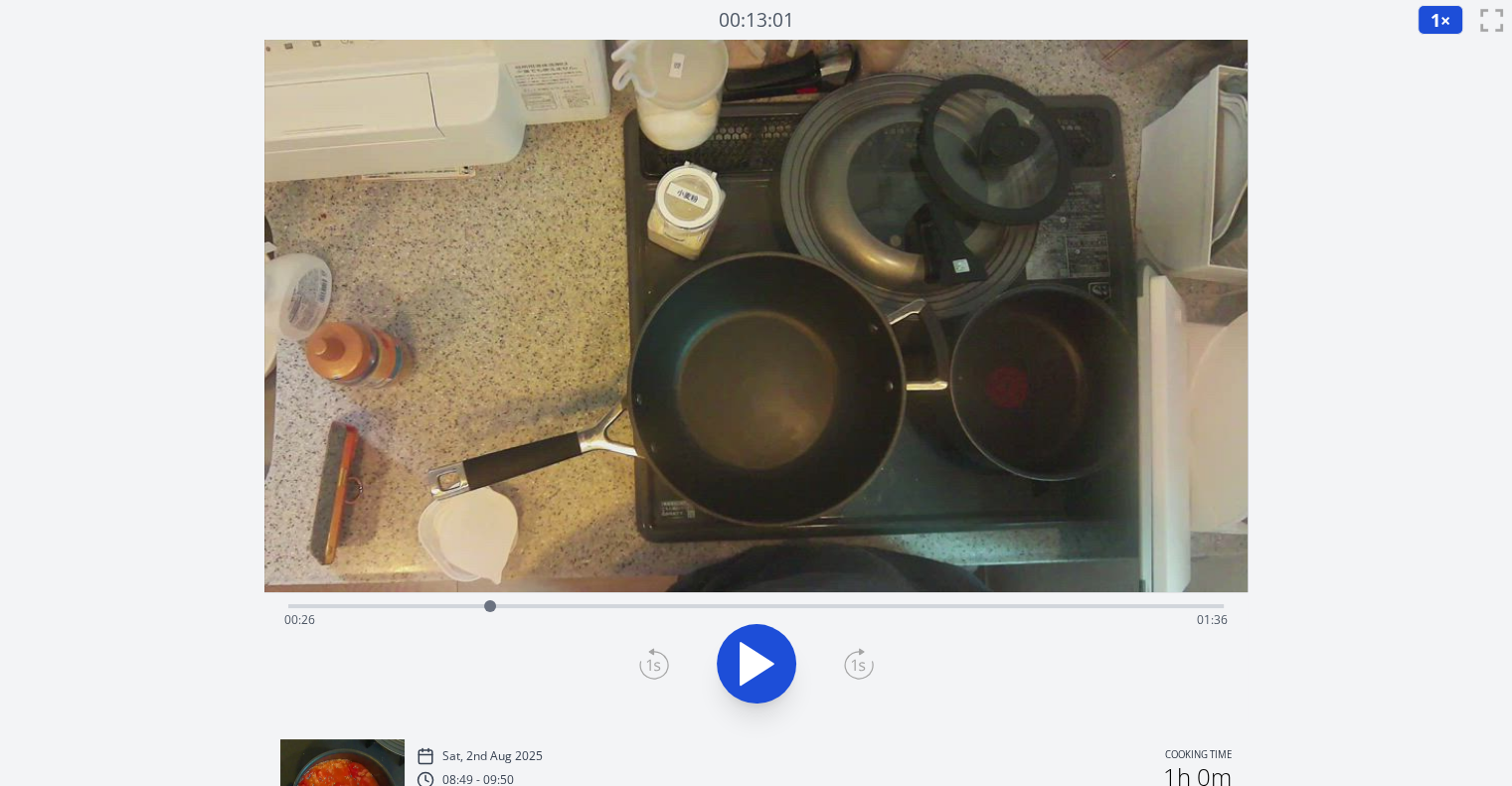 click 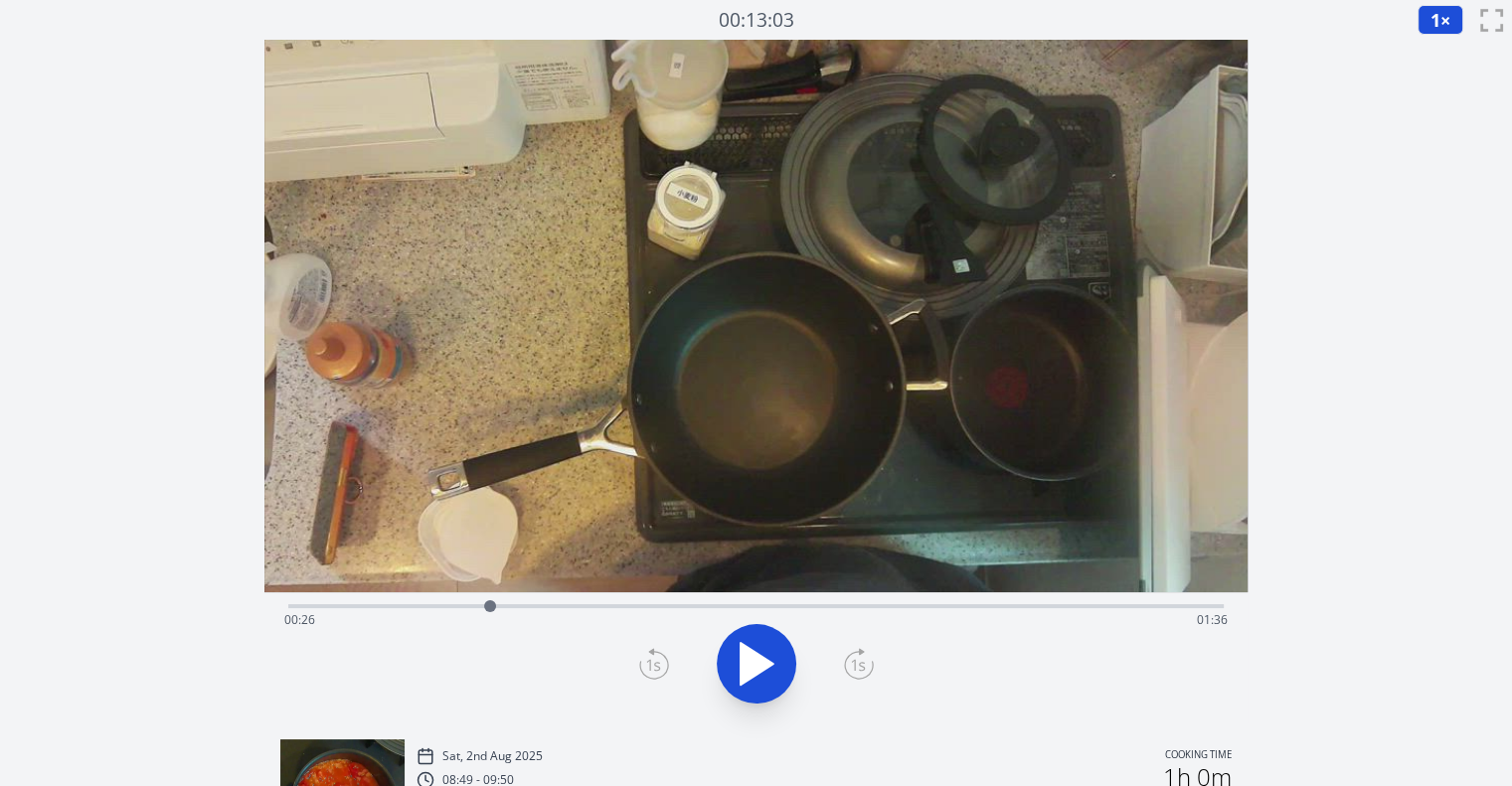 click 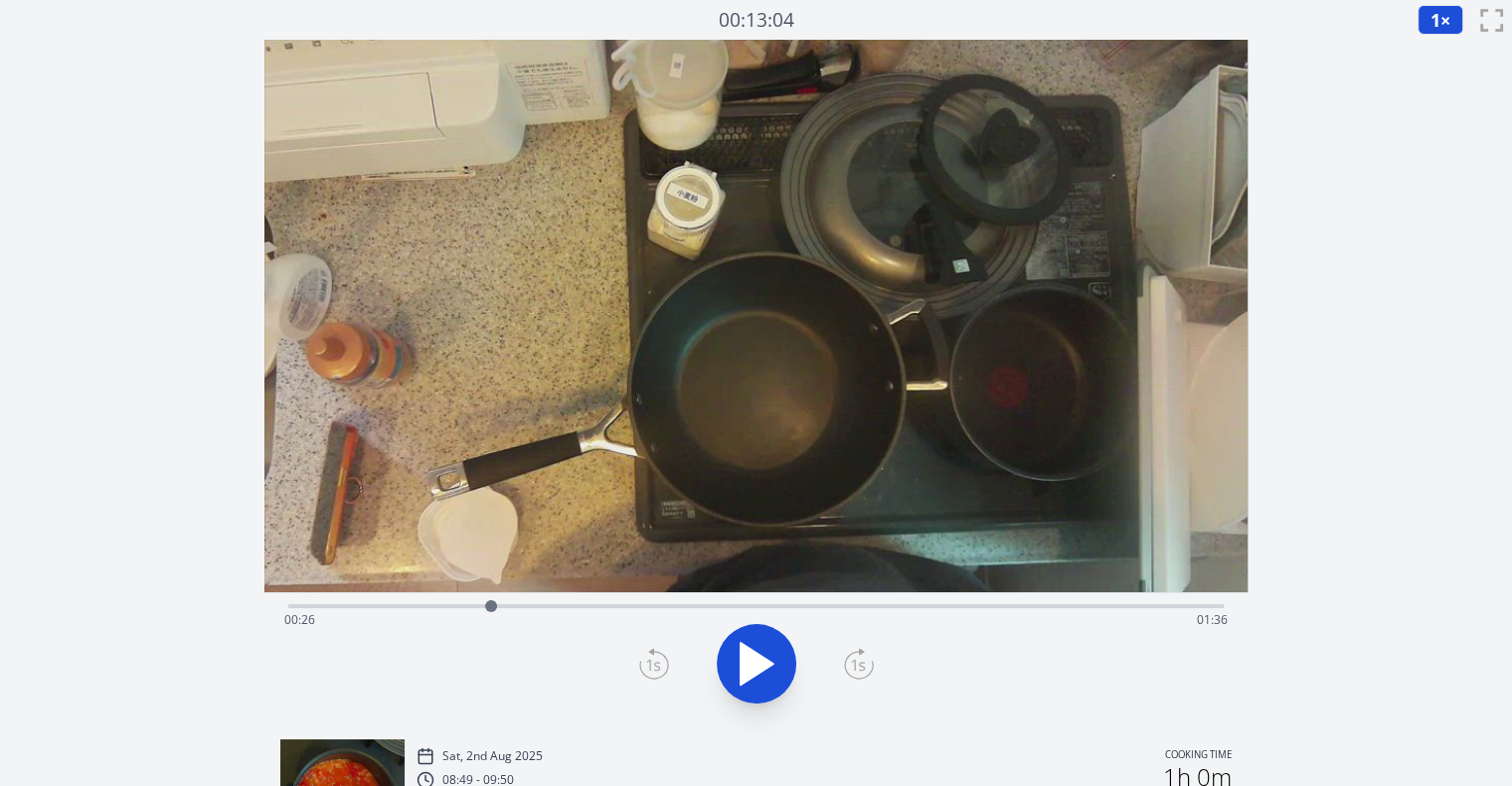 click 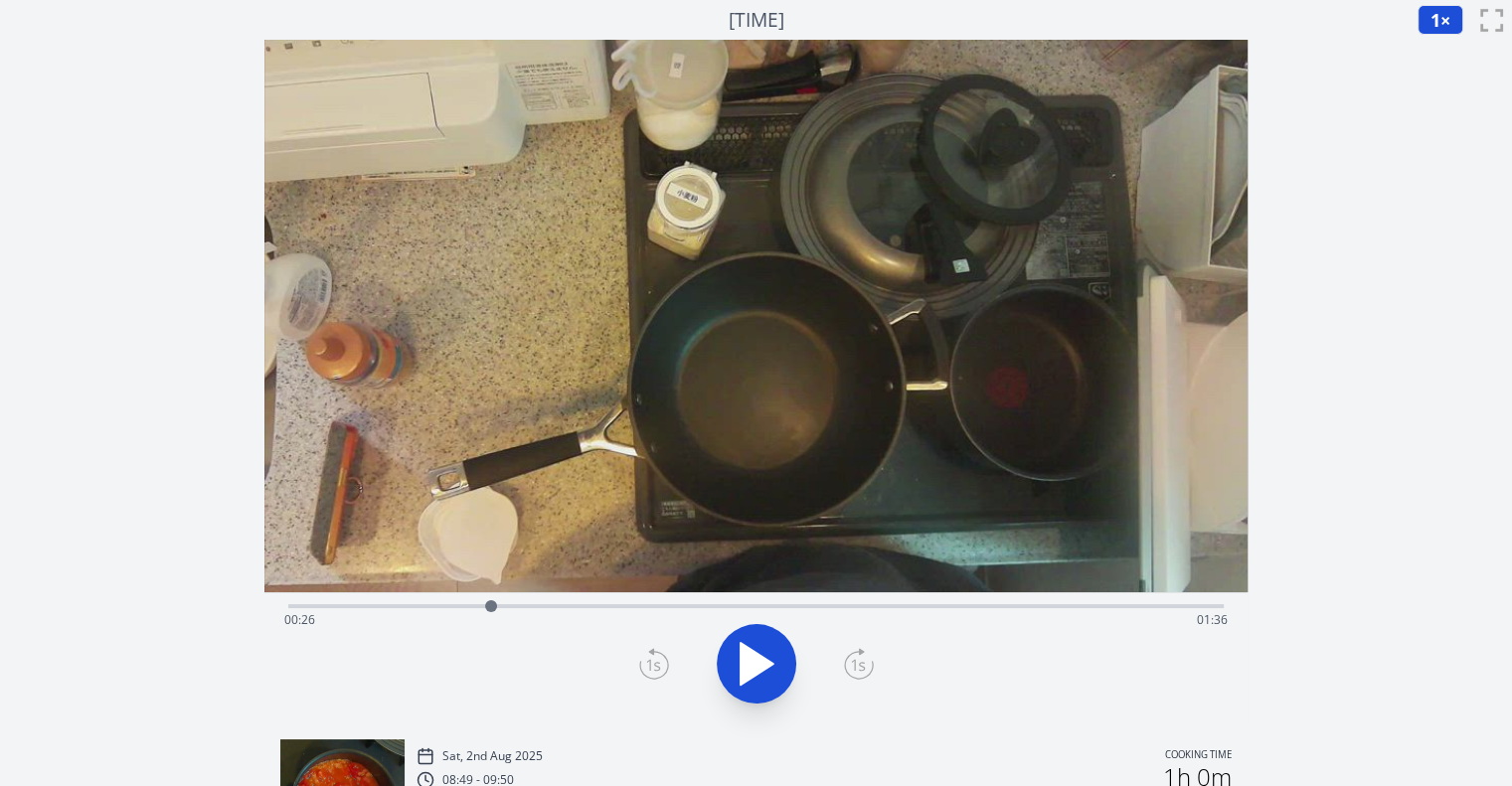 click 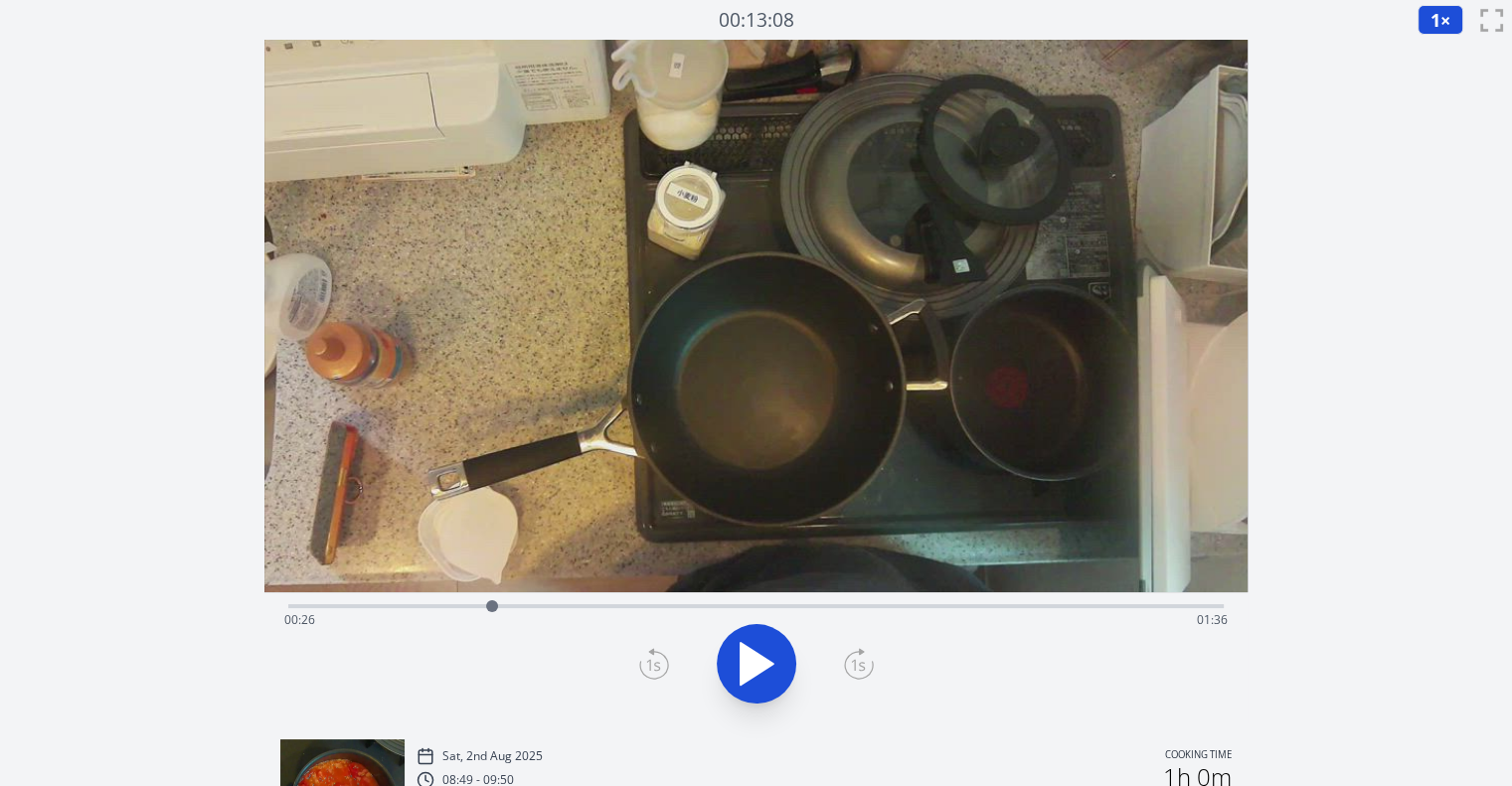 click 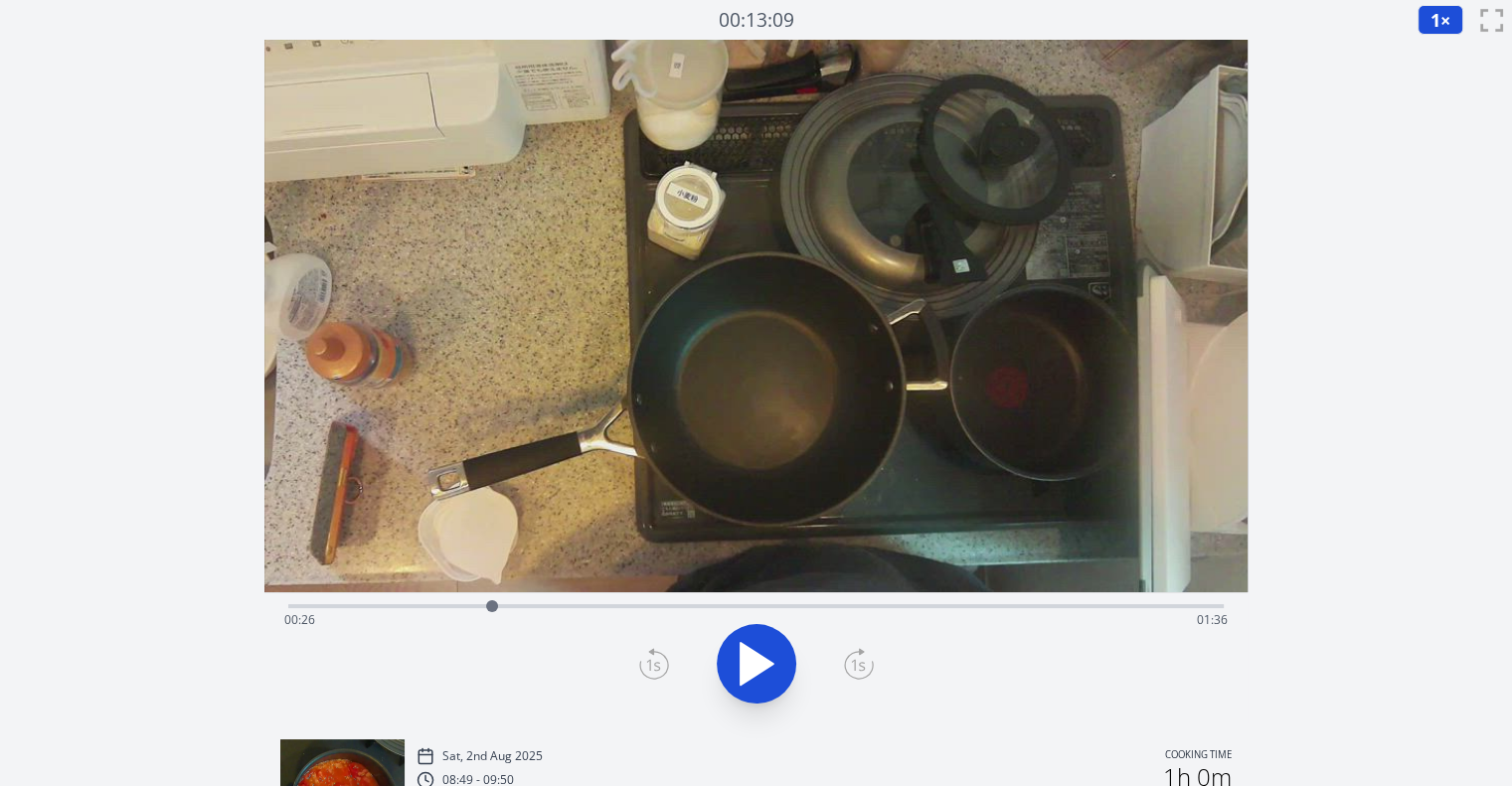 click 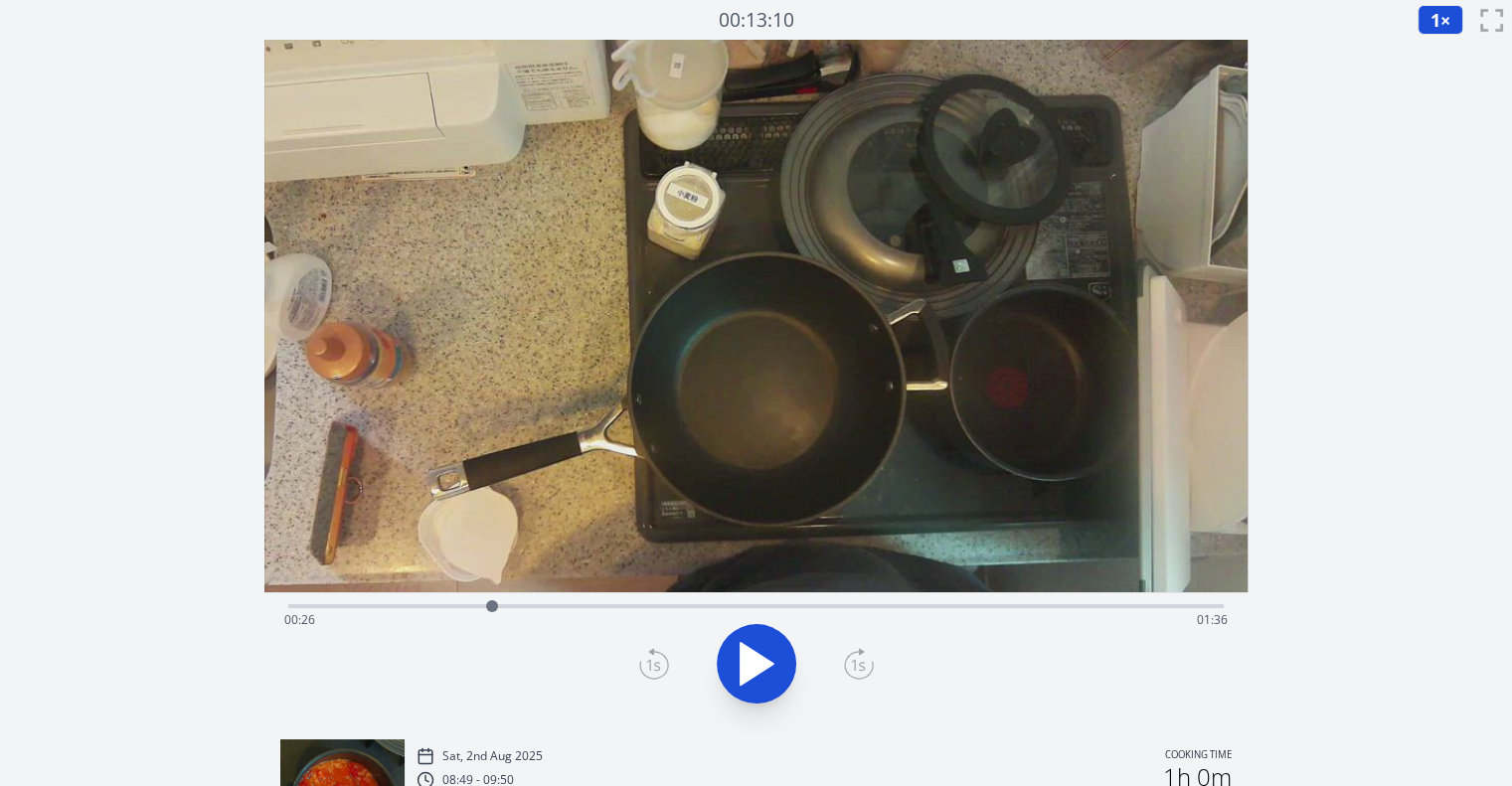 click 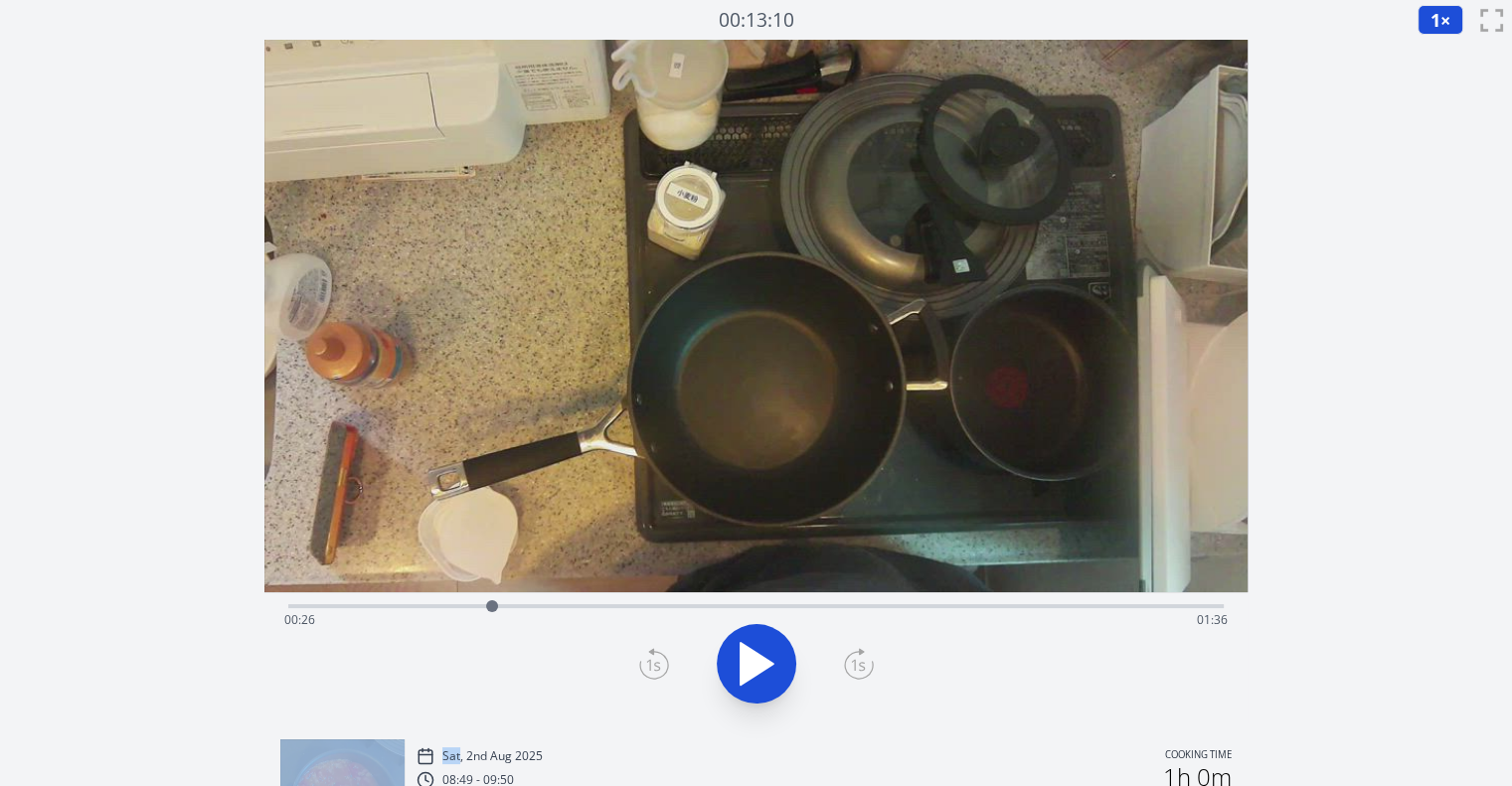 click 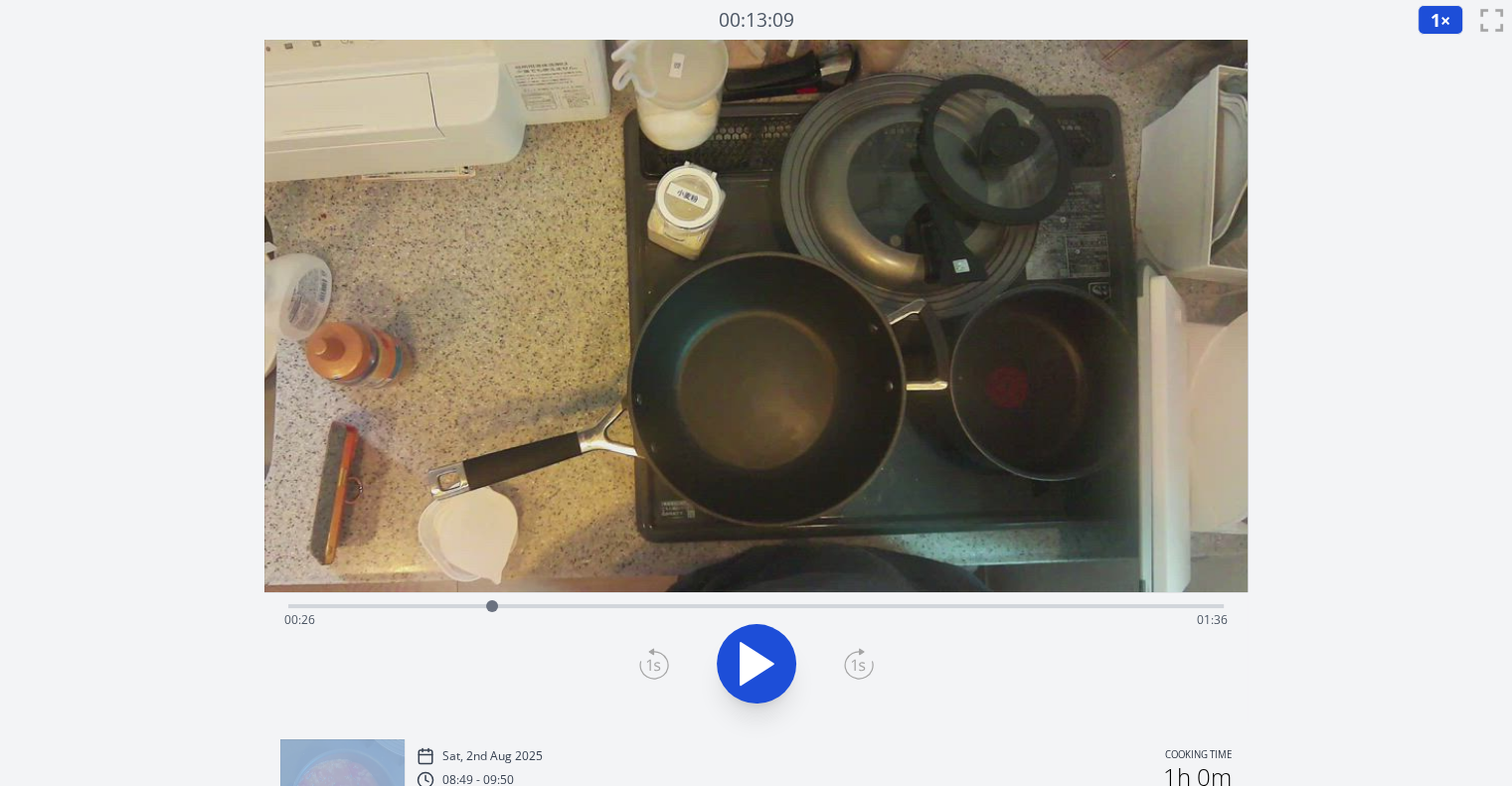 click 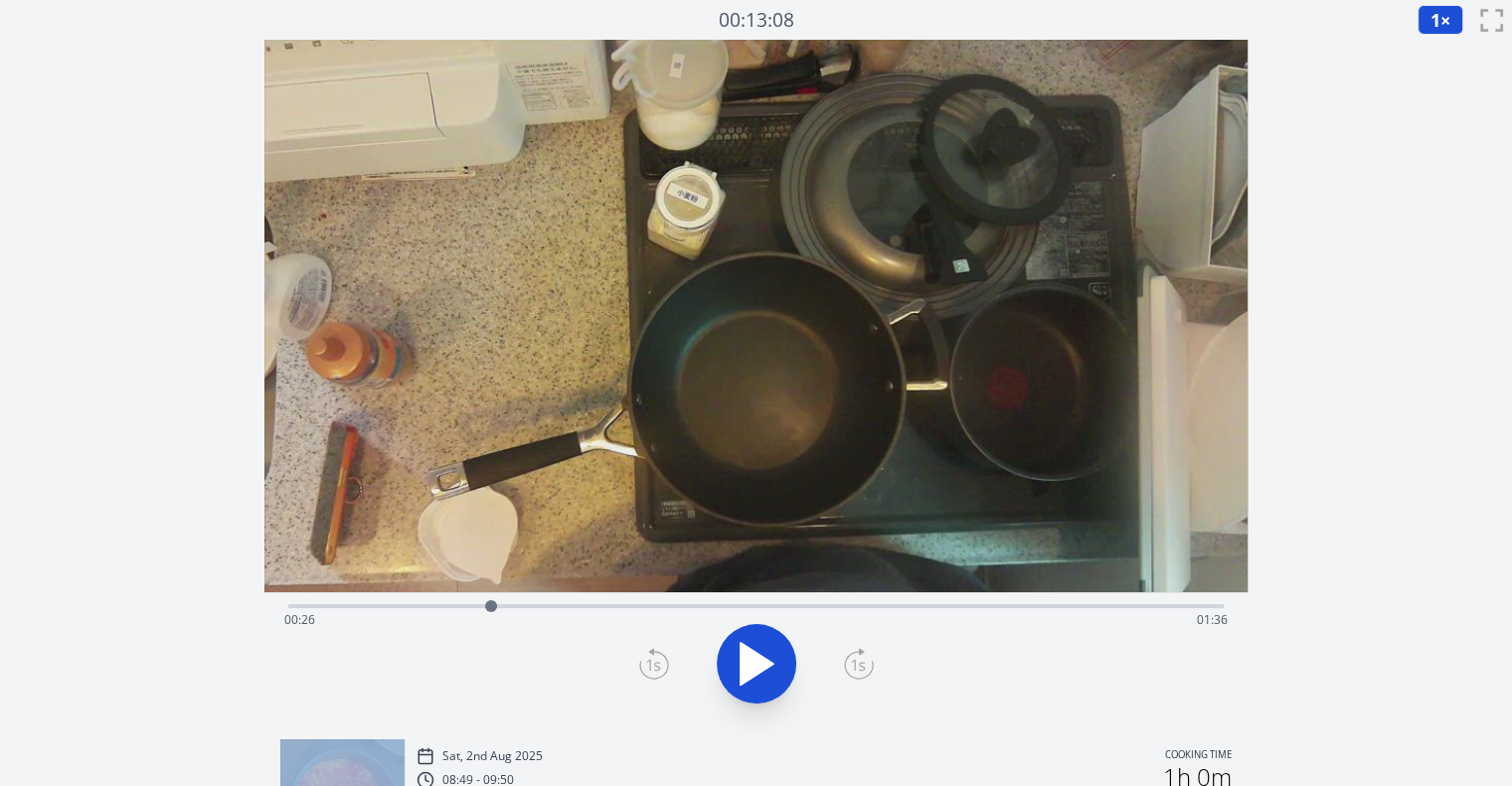 click 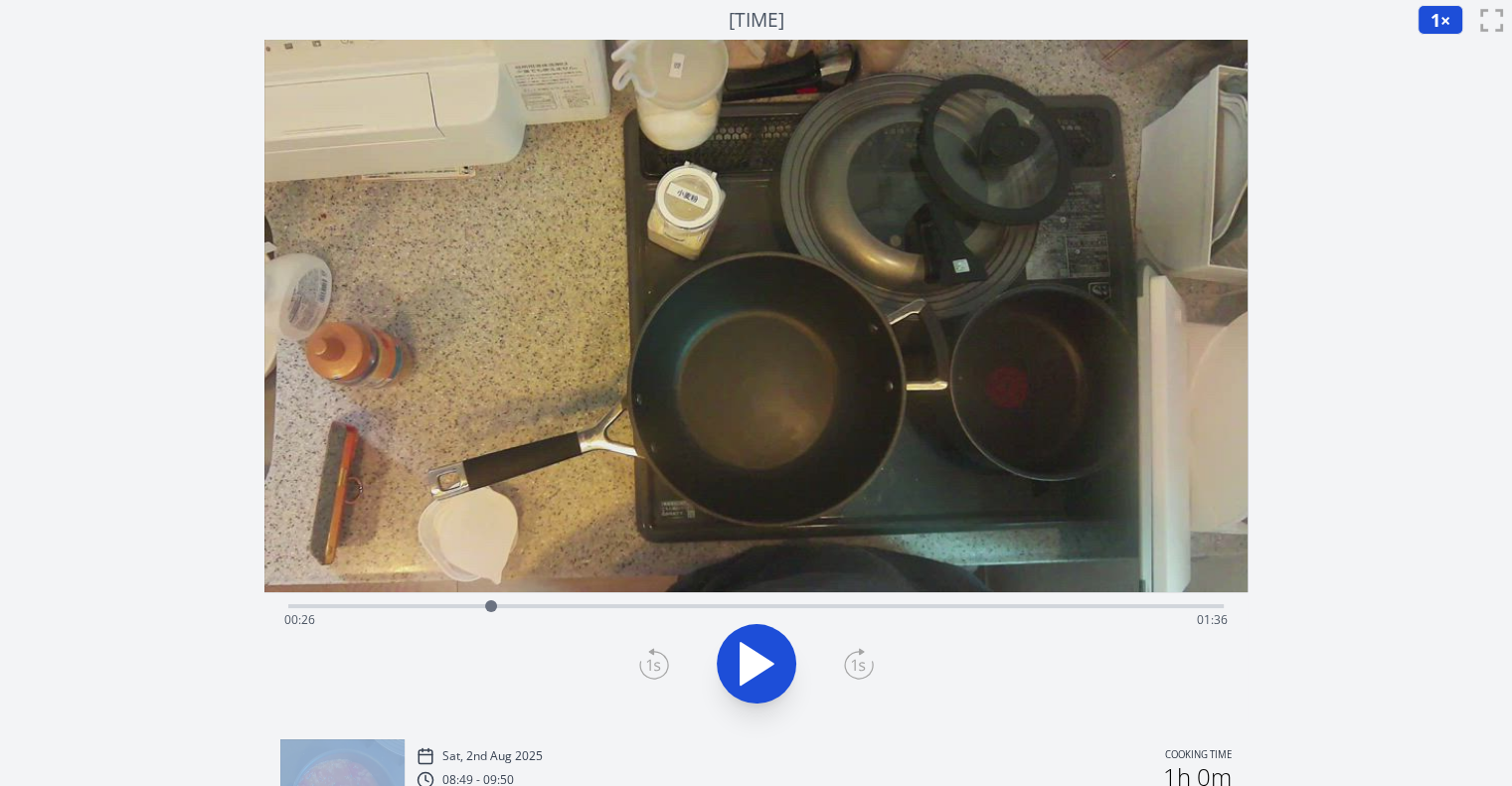 click 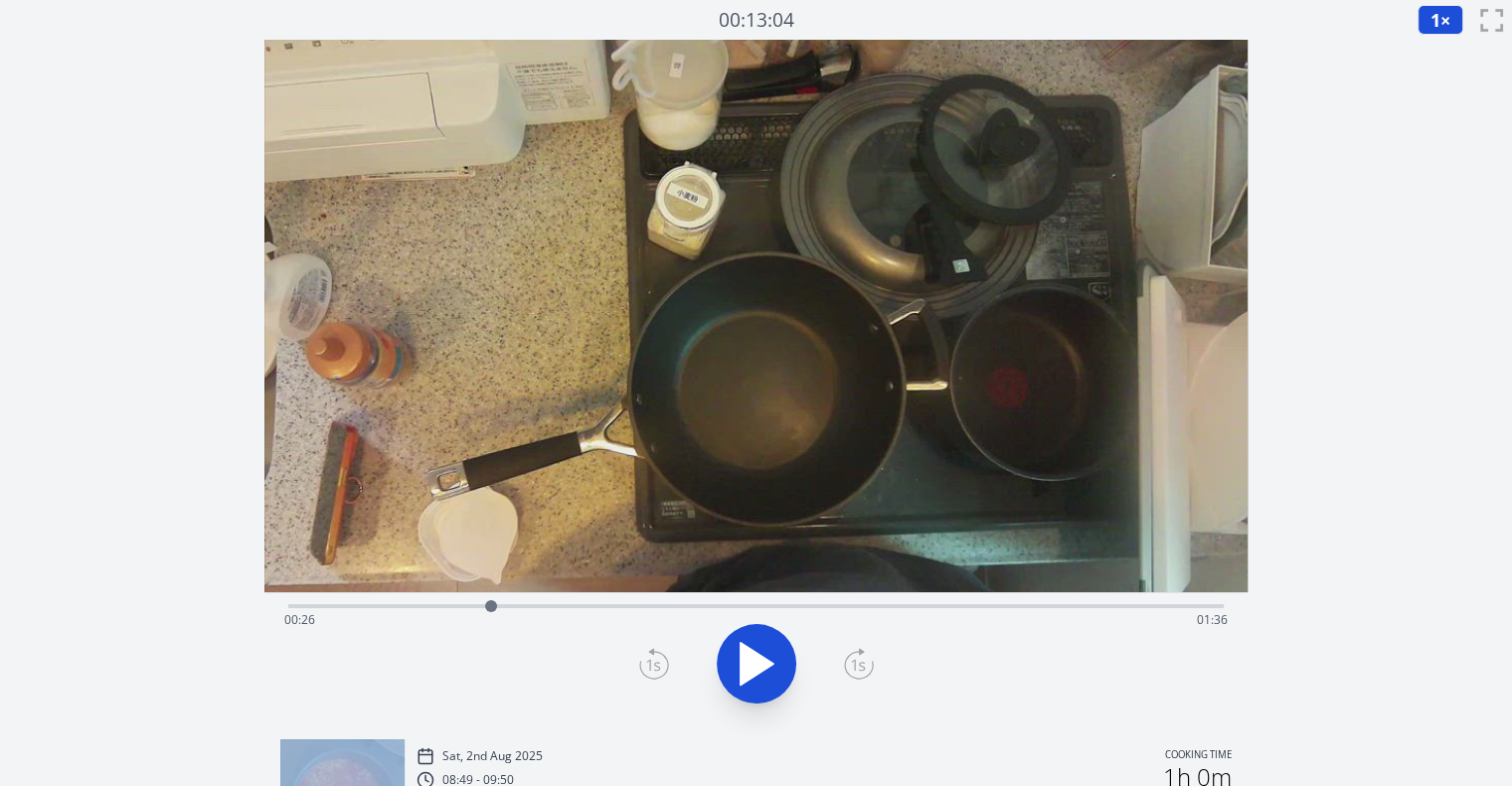 click 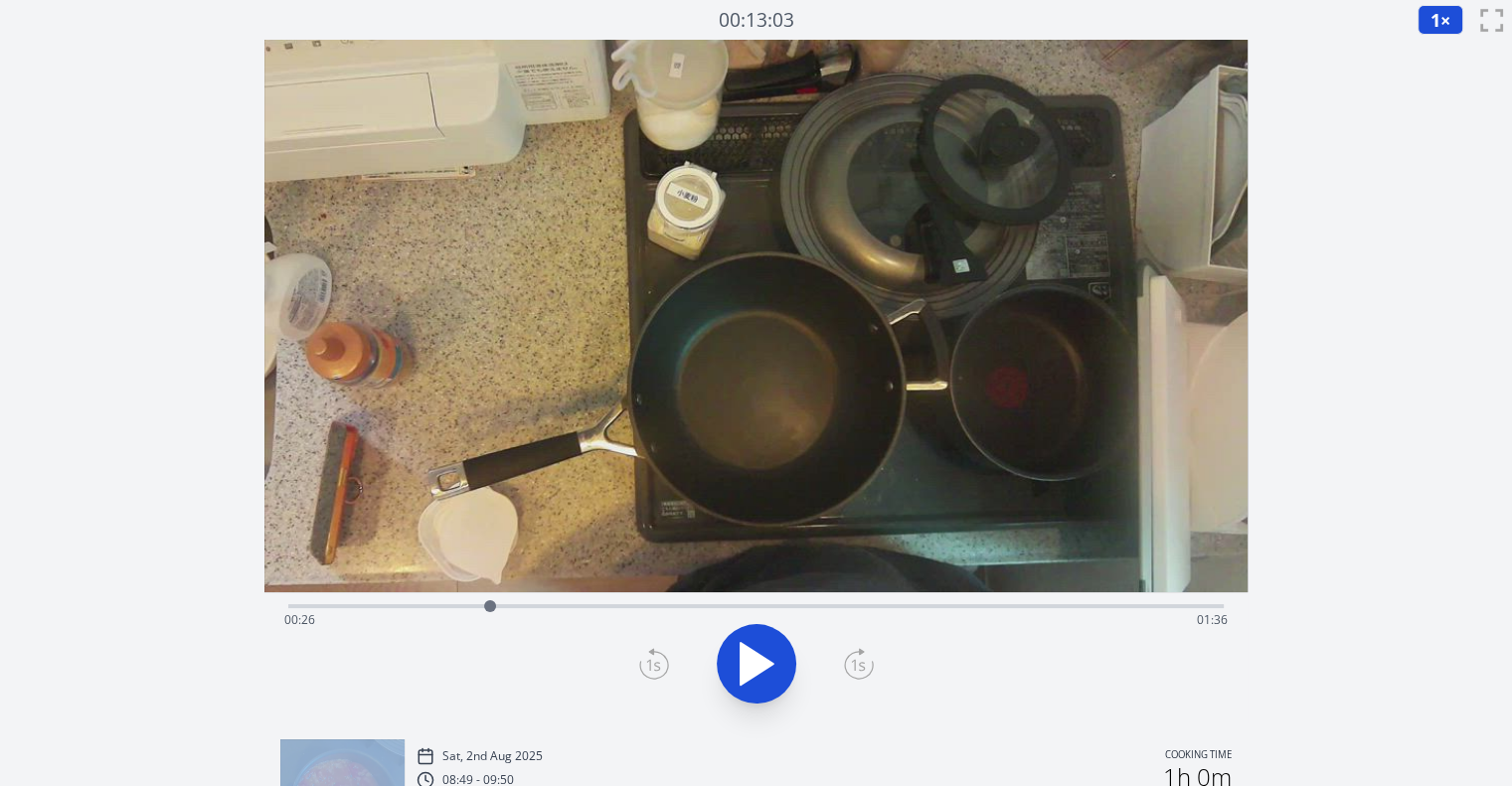 click 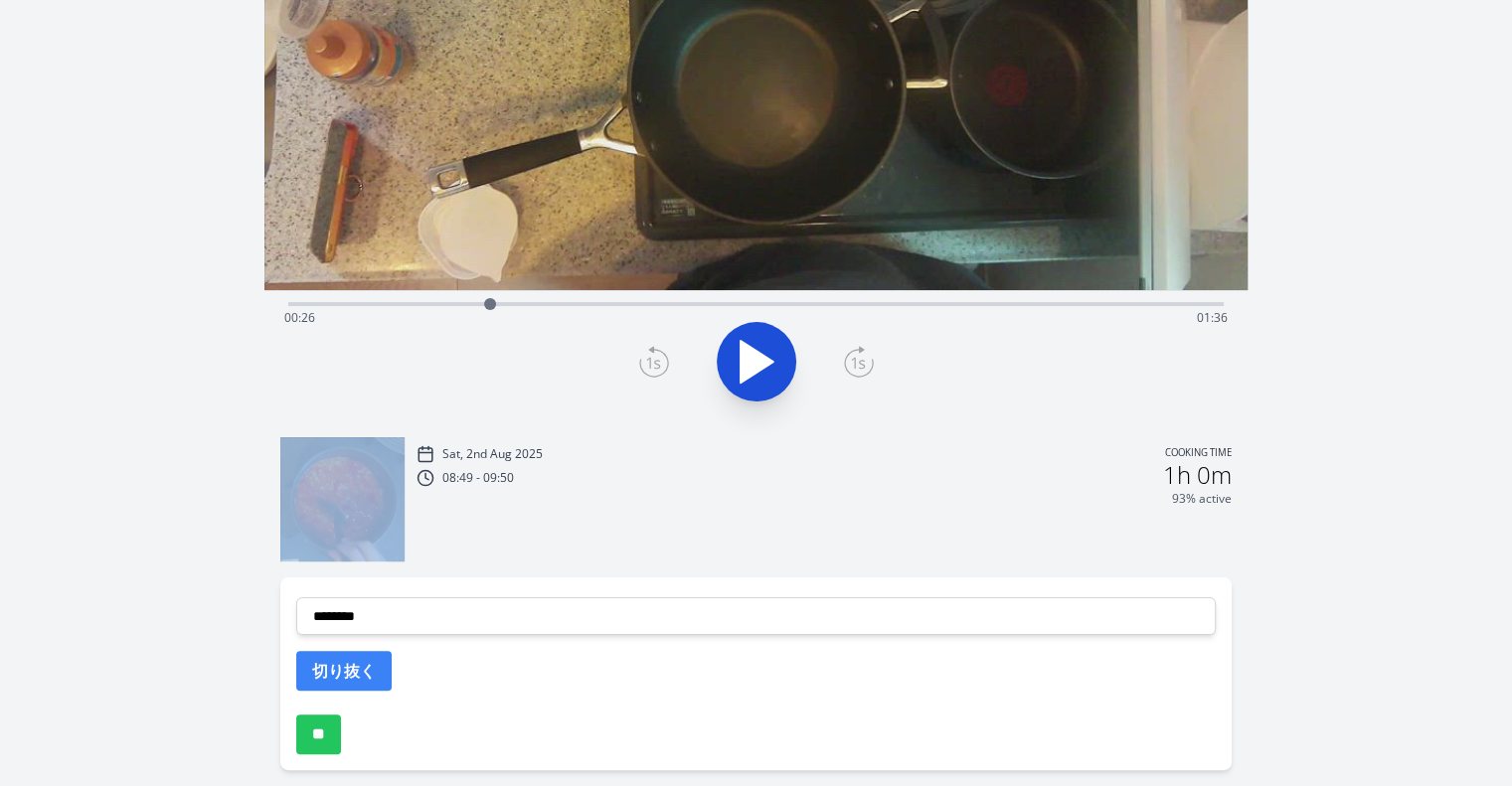 scroll, scrollTop: 381, scrollLeft: 0, axis: vertical 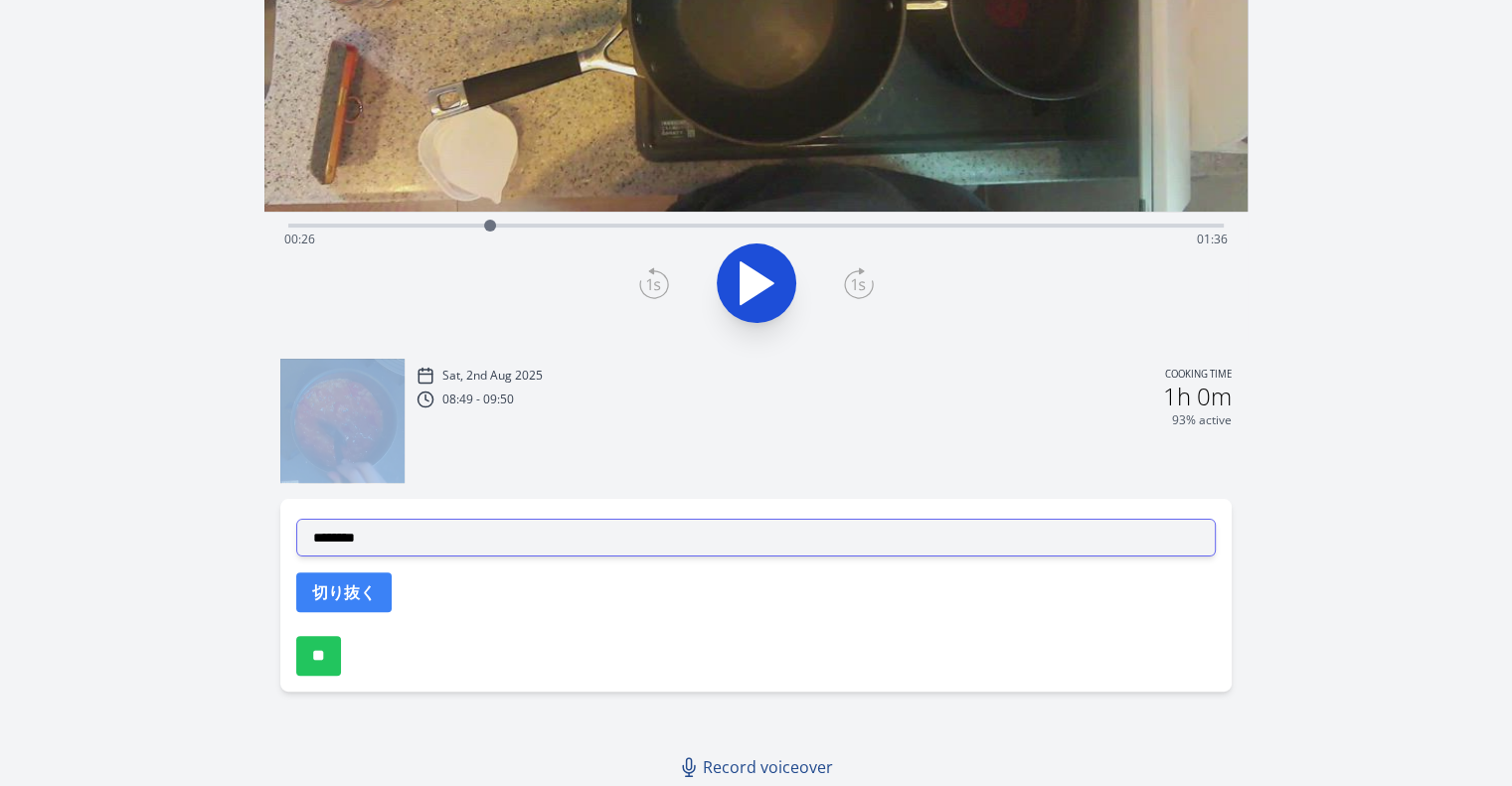 click on "**********" at bounding box center (756, 538) 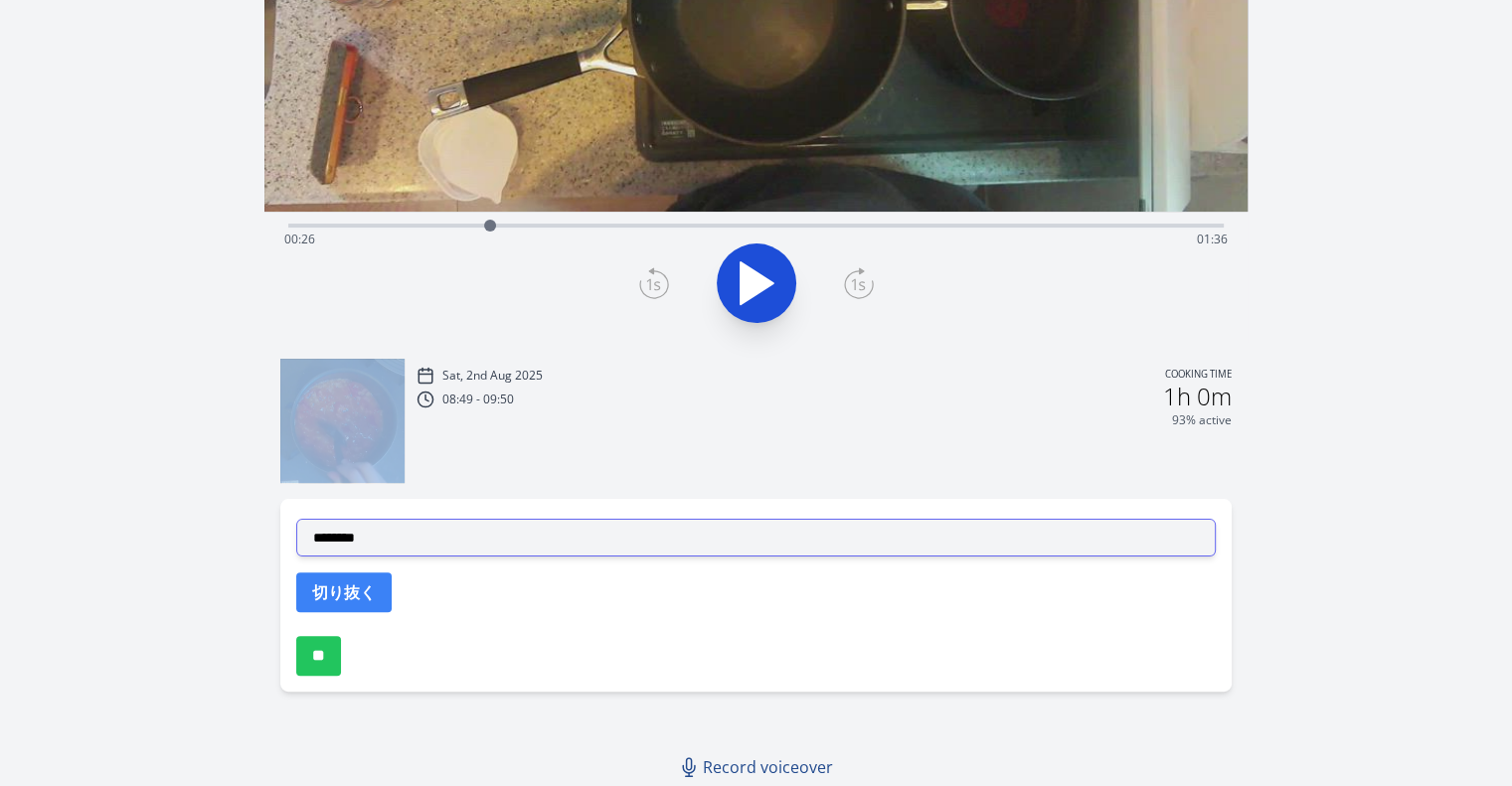 select on "**********" 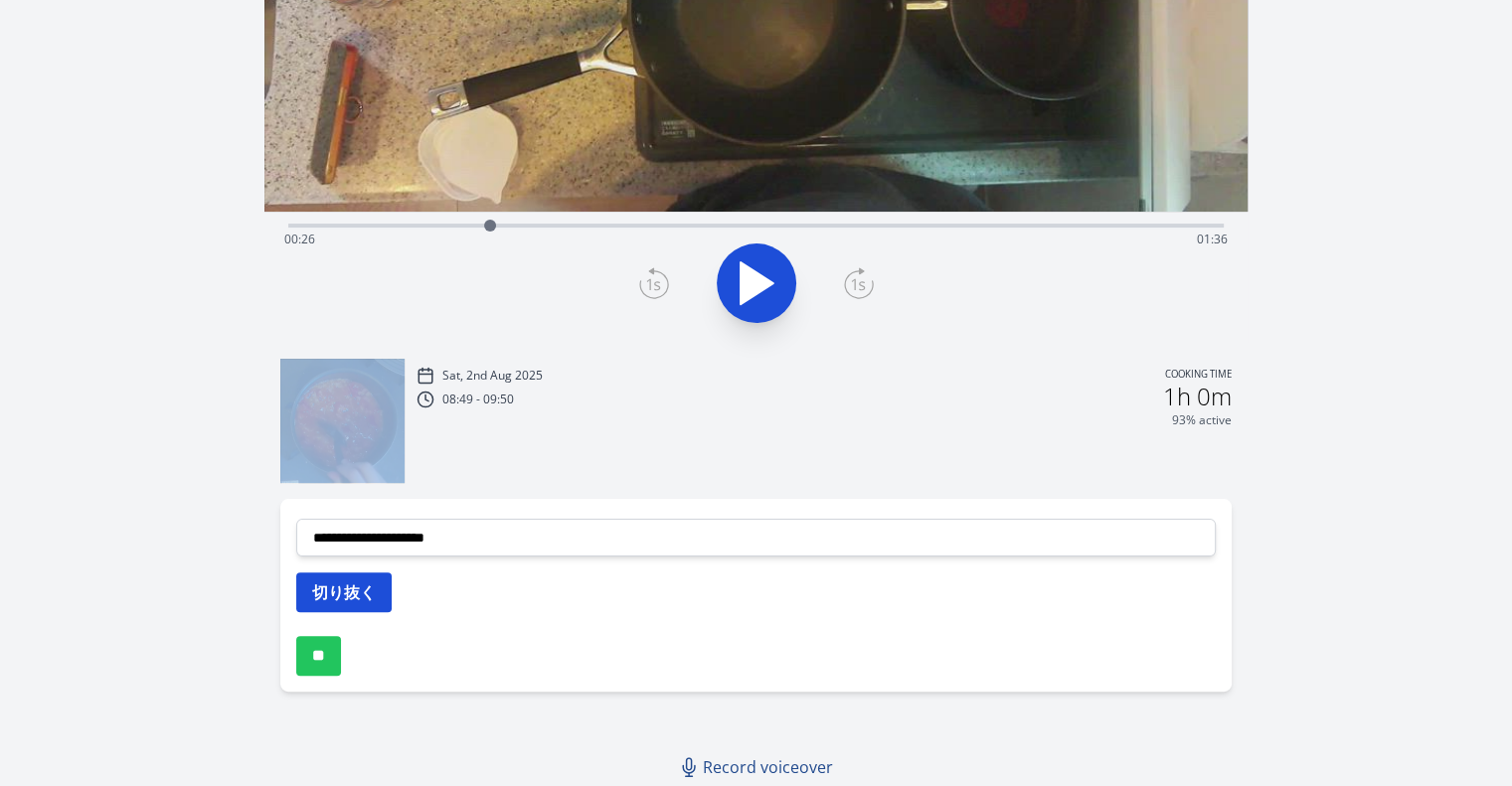 click on "切り抜く" at bounding box center [344, 592] 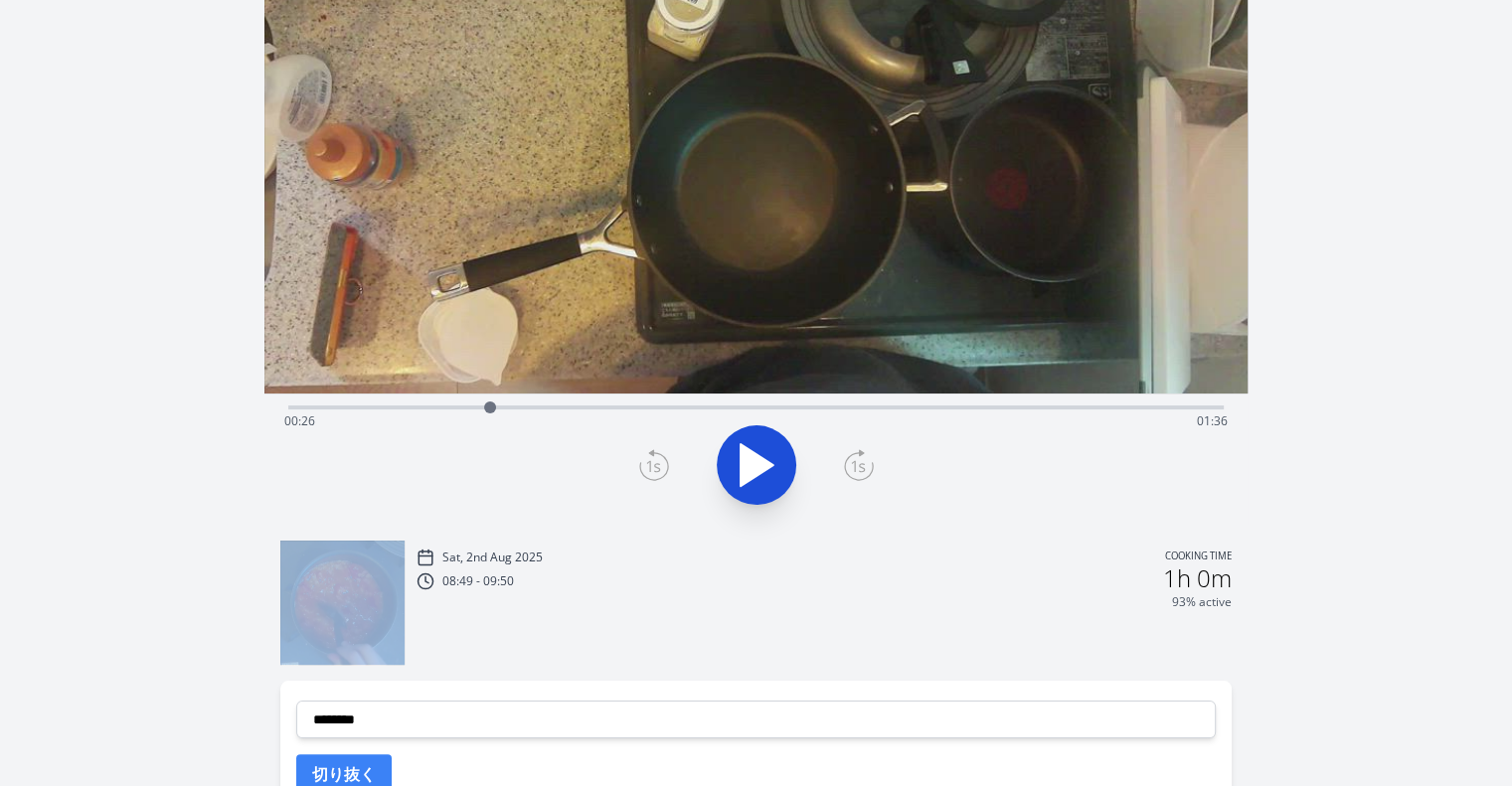 scroll, scrollTop: 198, scrollLeft: 0, axis: vertical 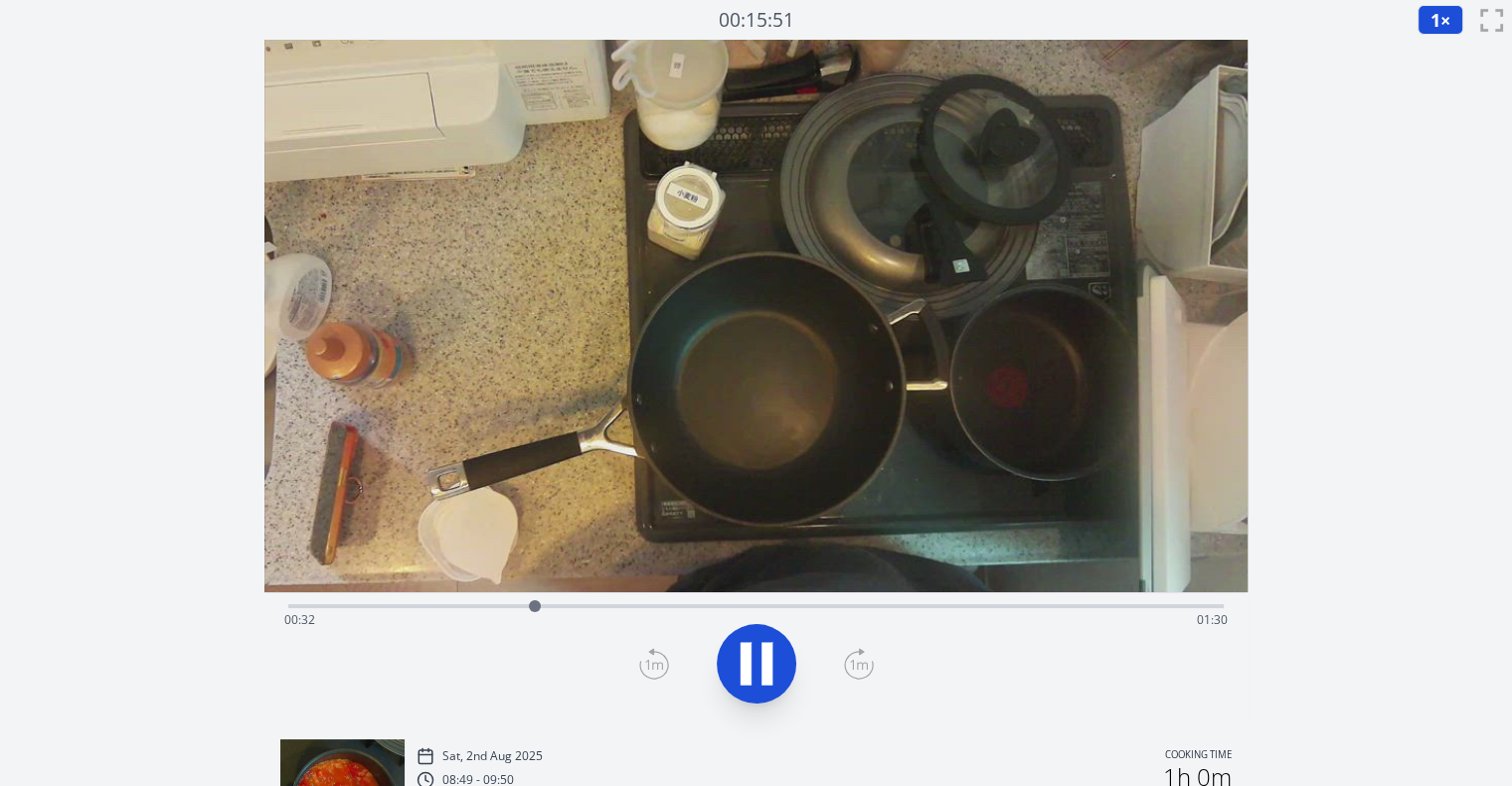 click on "Time elapsed:  [TIME]
Time remaining:  [TIME]" at bounding box center (756, 604) 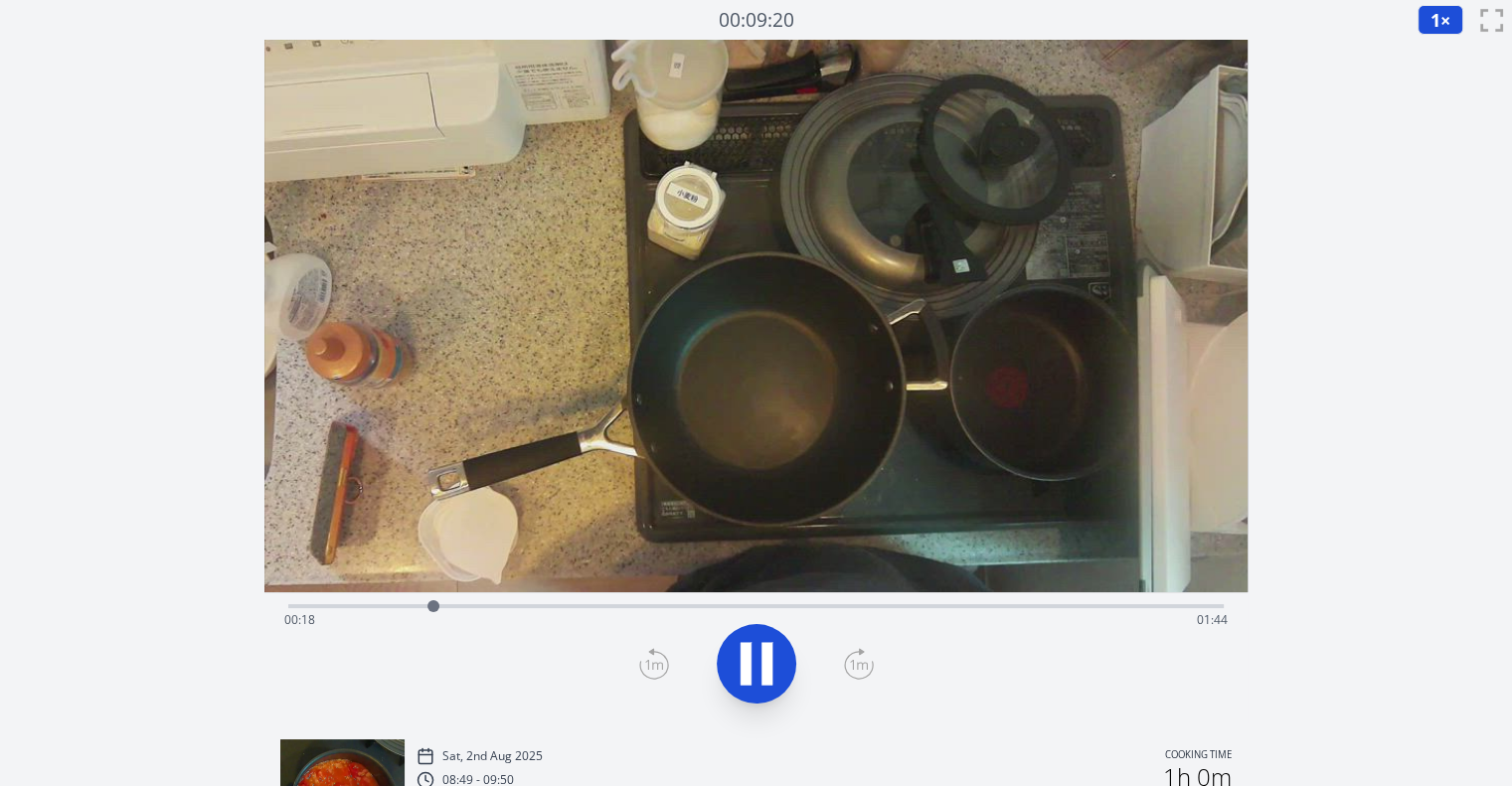 click on "Time elapsed:  [TIME]
Time remaining:  [TIME]" at bounding box center (756, 604) 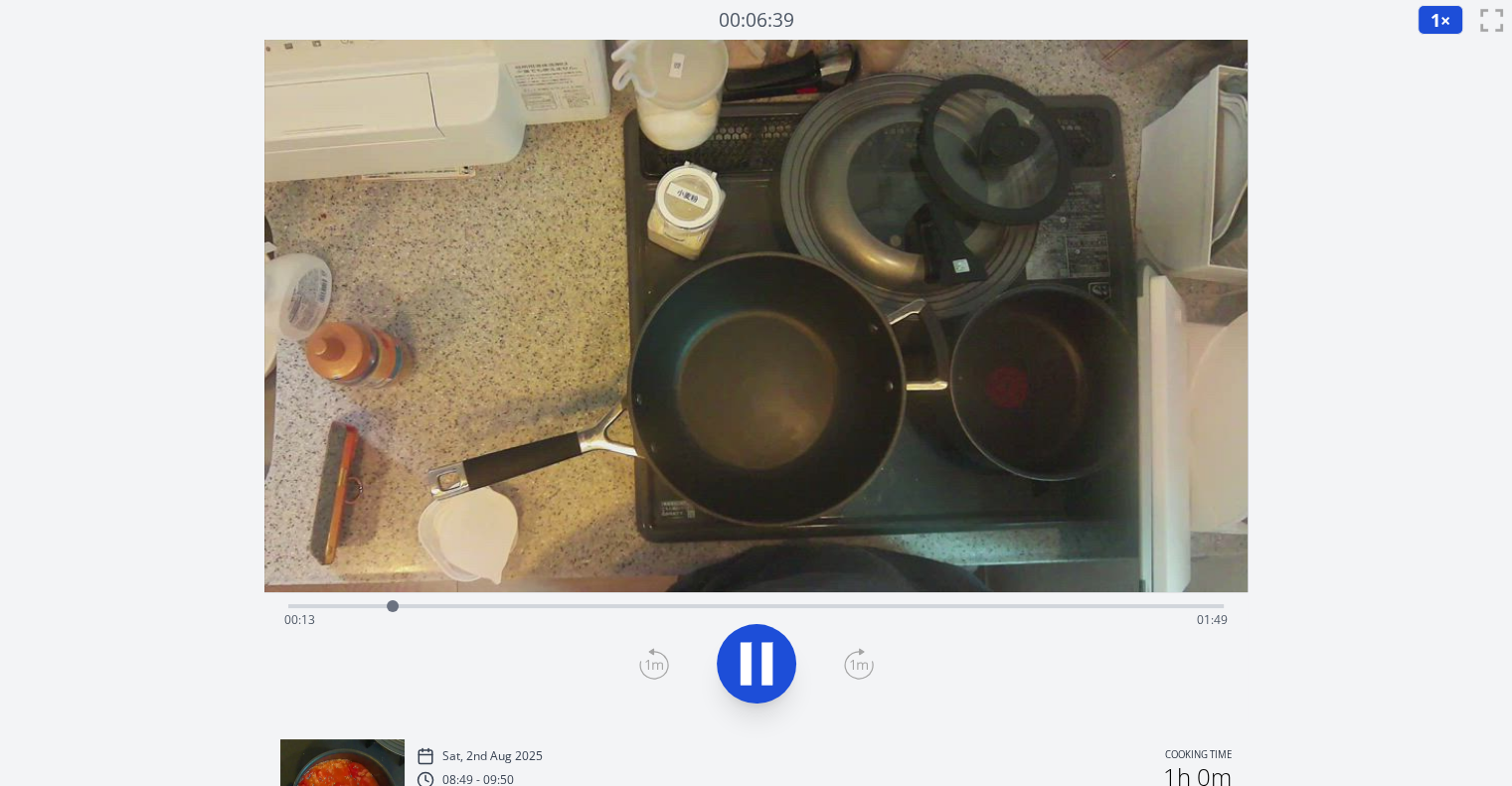 click on "1" at bounding box center [1435, 20] 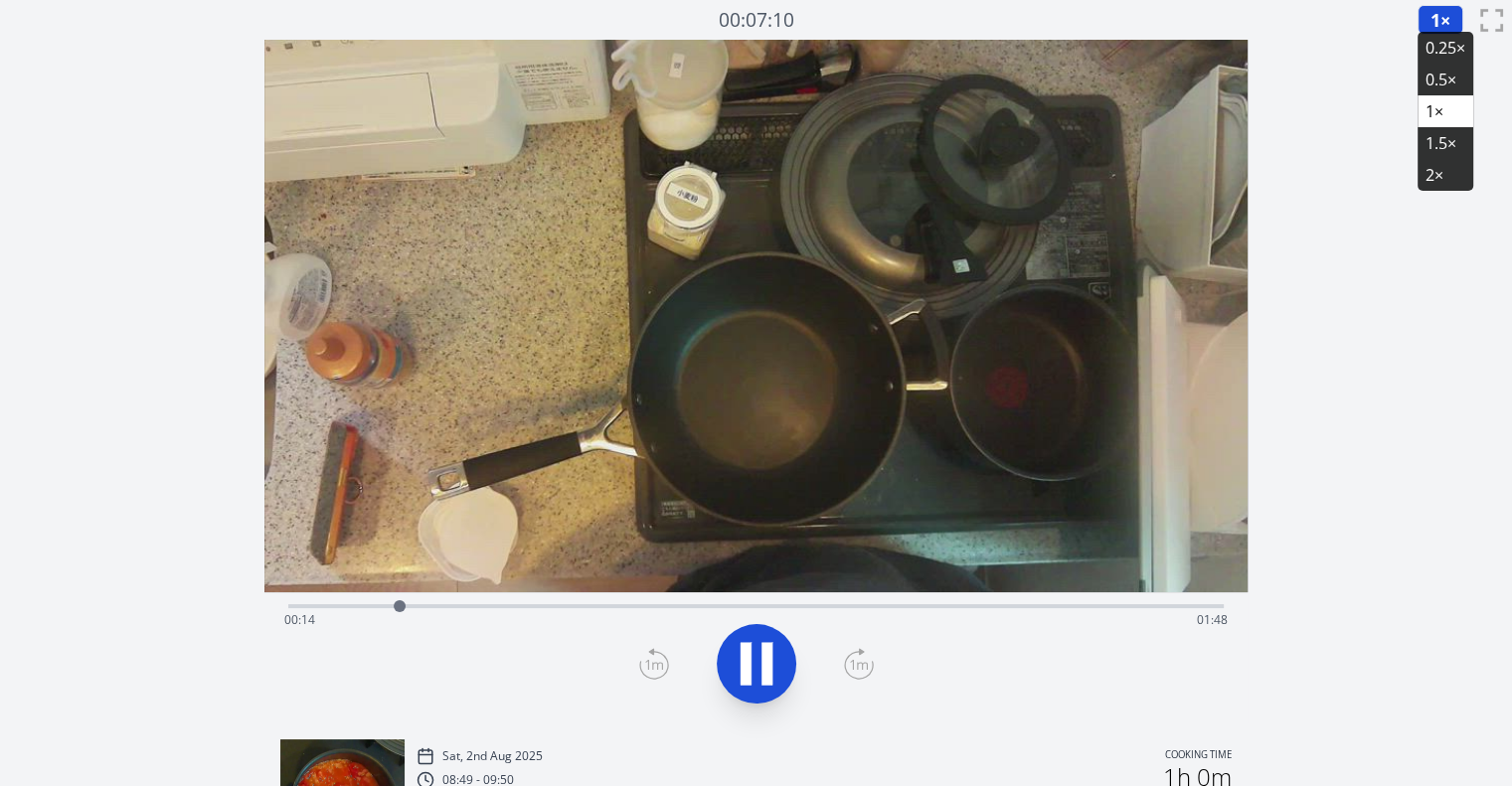 click on "0.25×" at bounding box center (1445, 48) 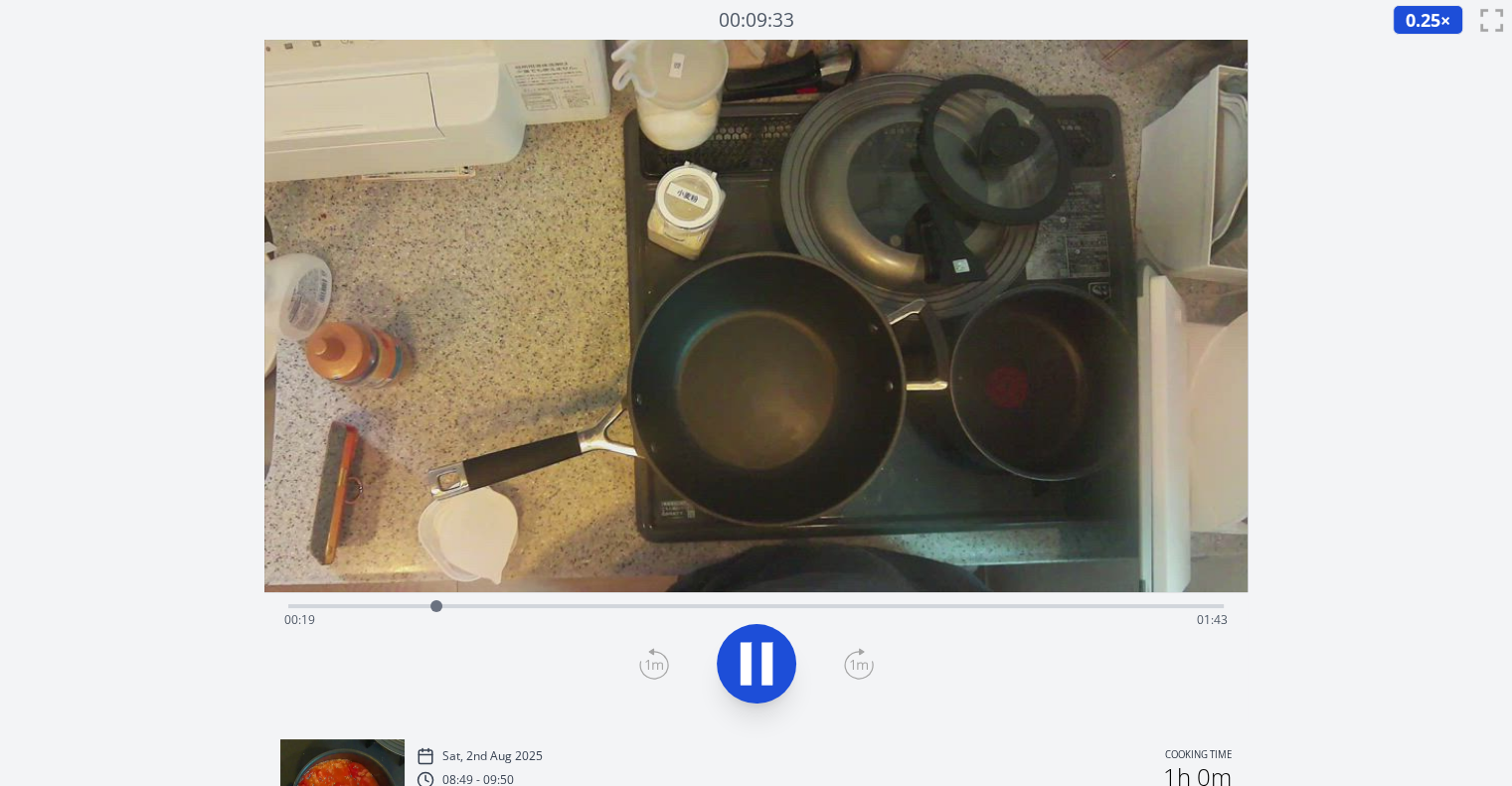 click 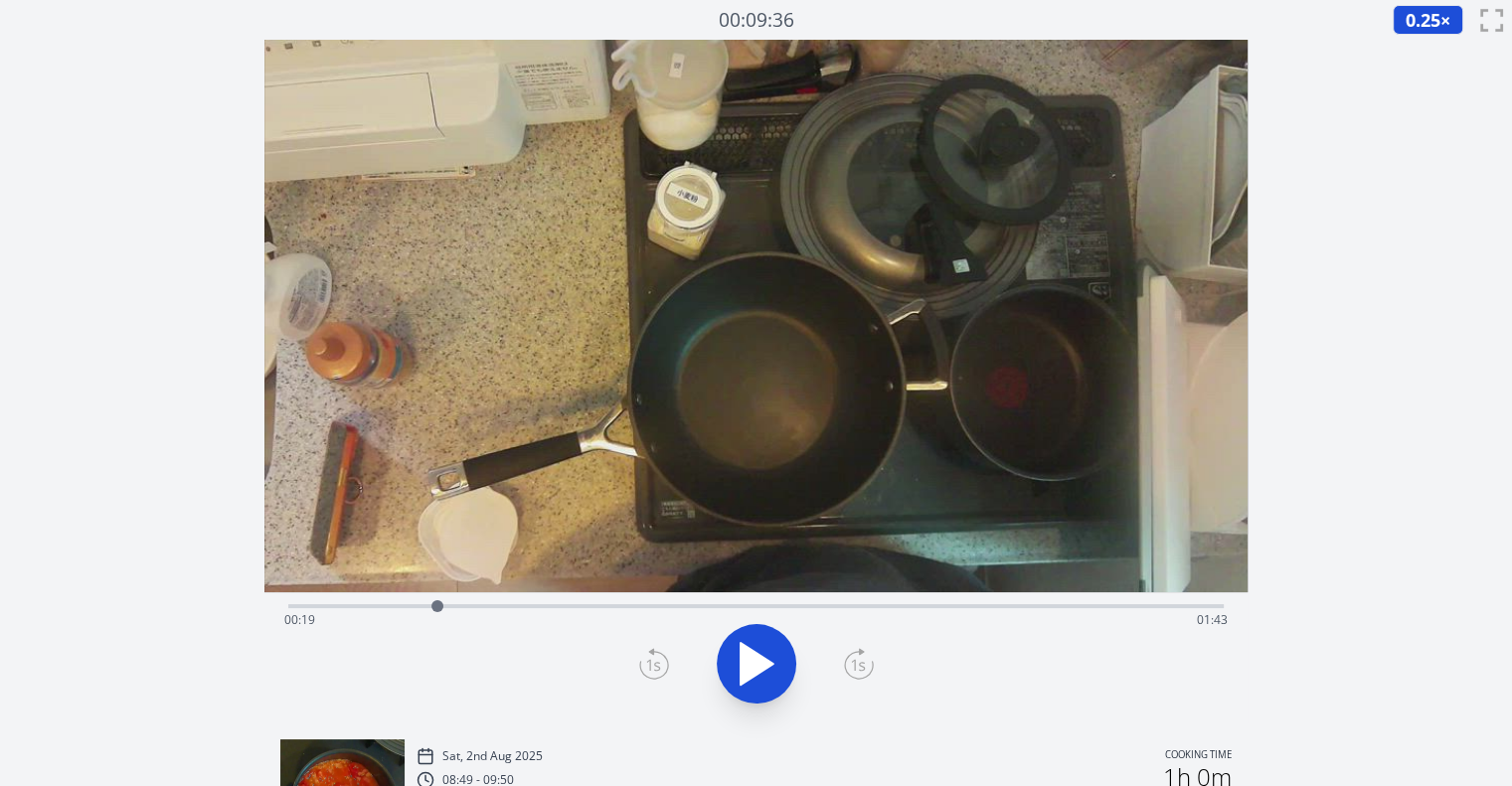click 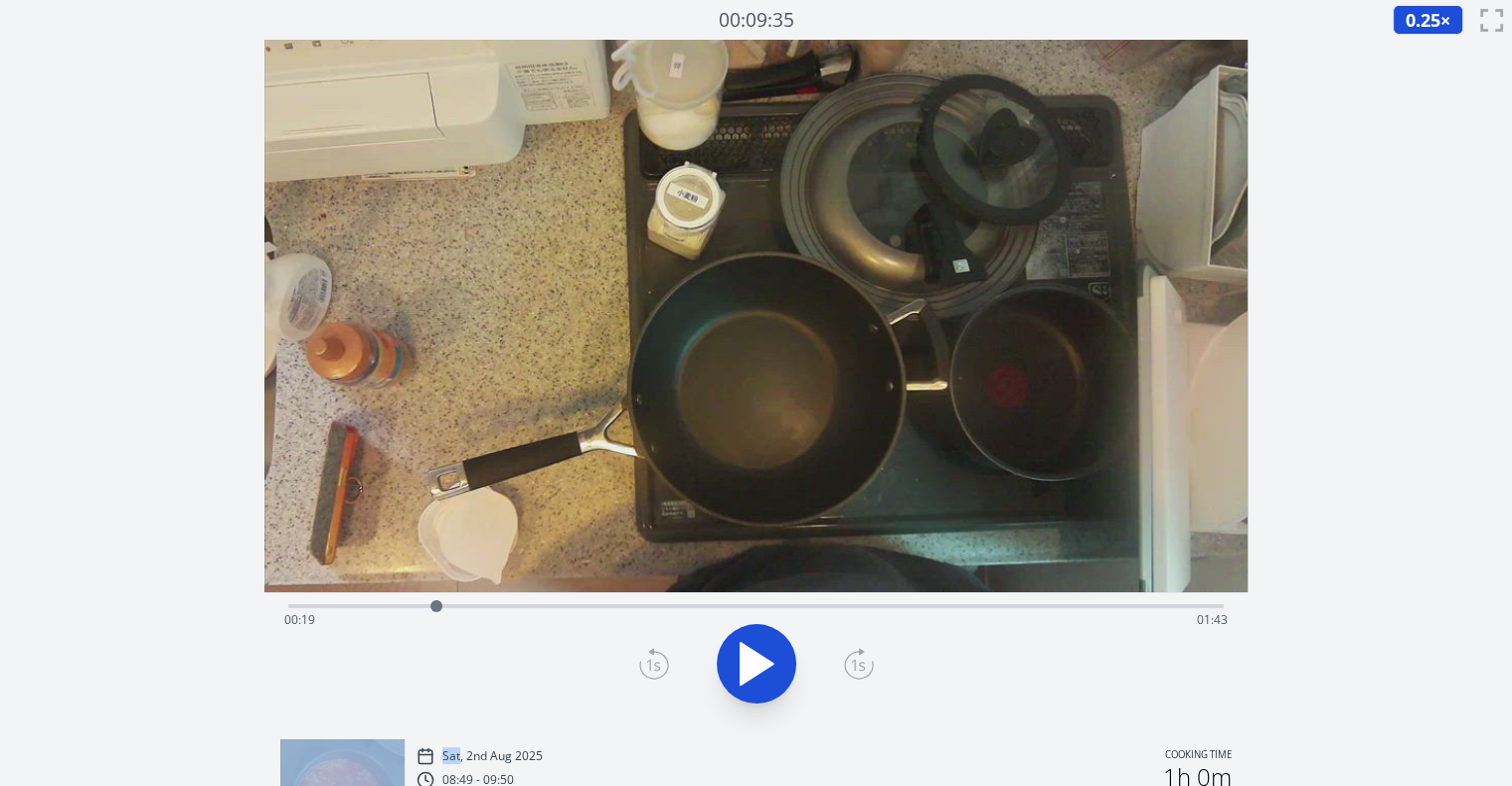 click 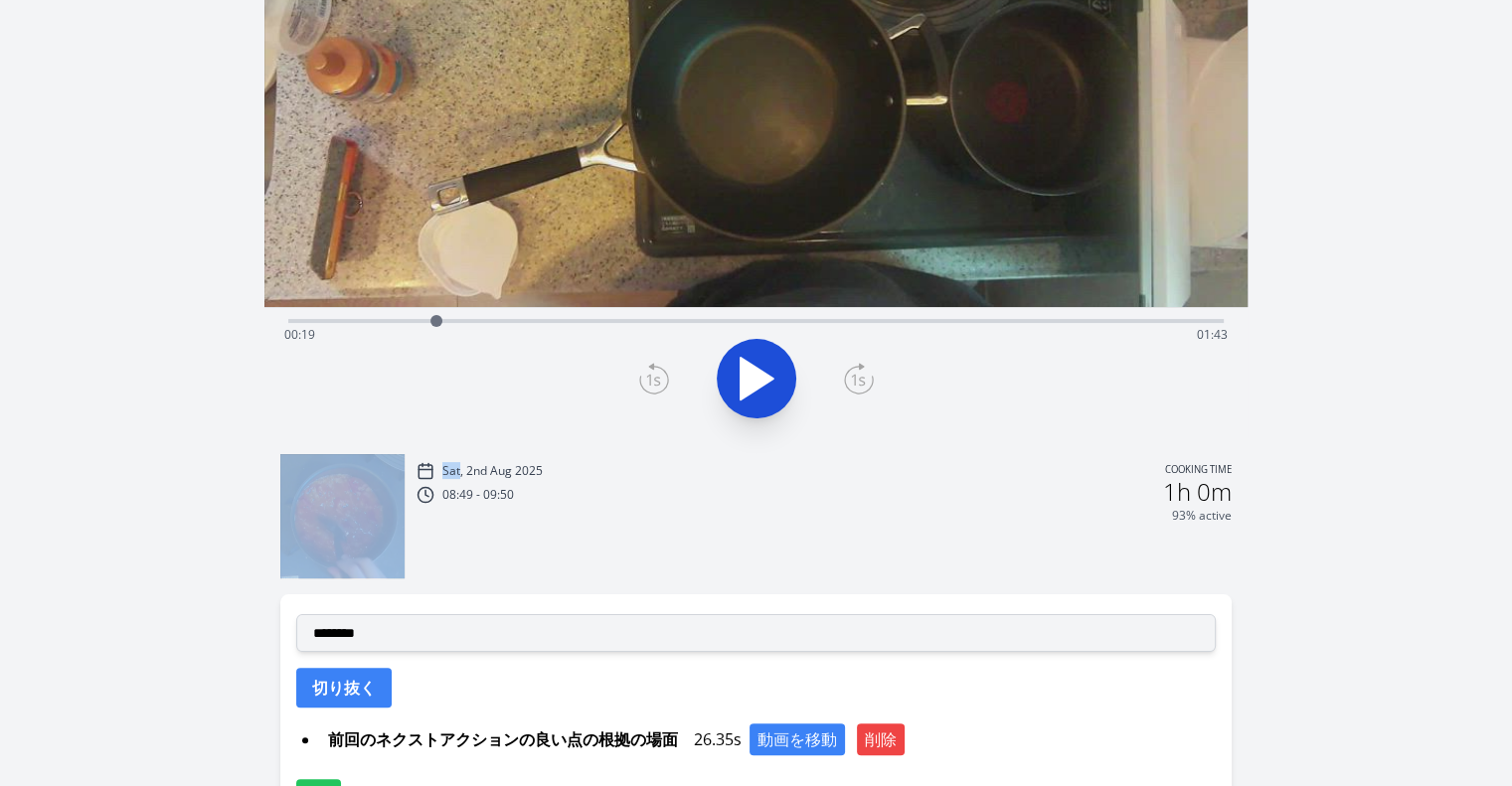 scroll, scrollTop: 286, scrollLeft: 0, axis: vertical 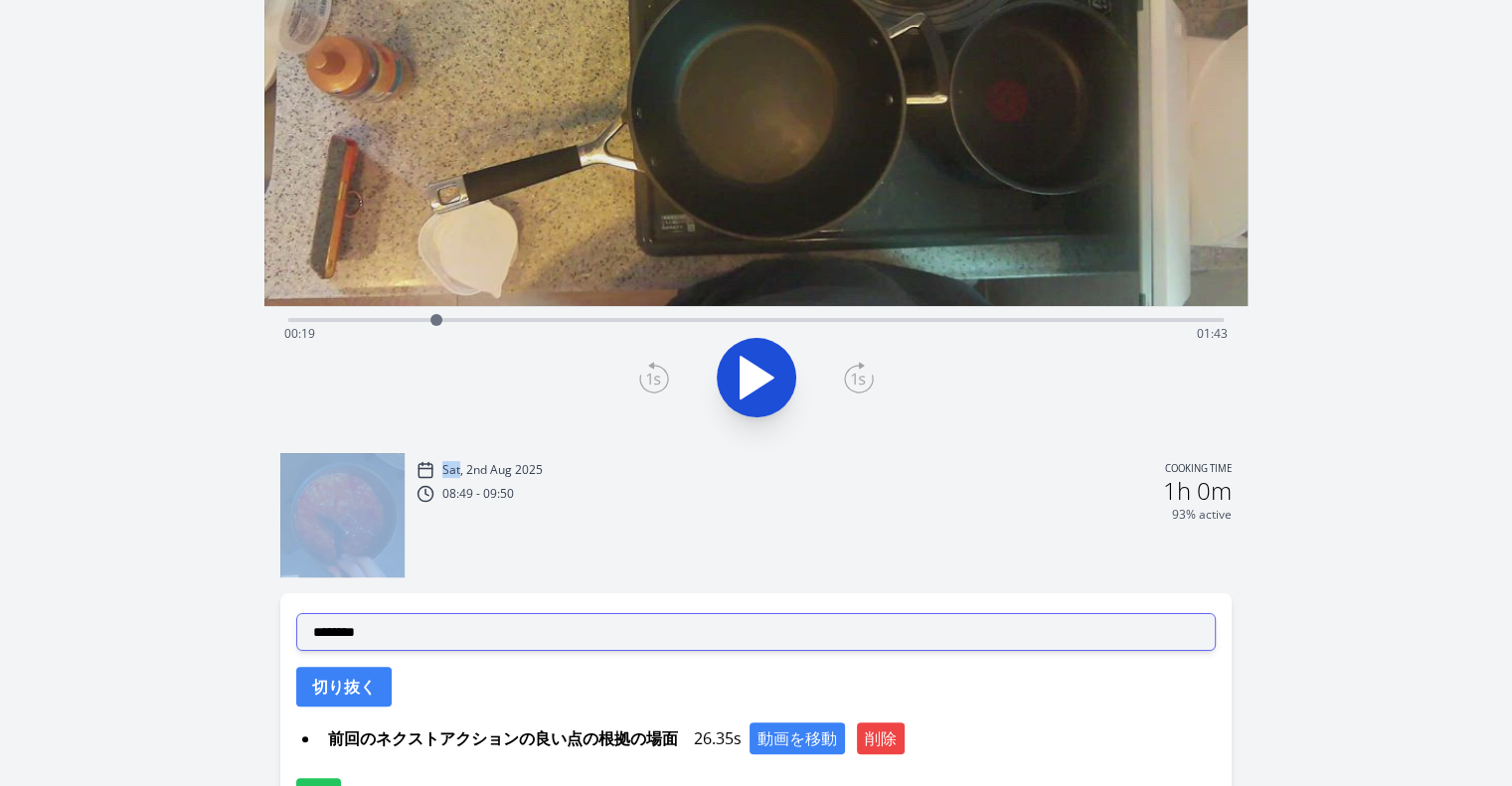 click on "**********" at bounding box center [756, 632] 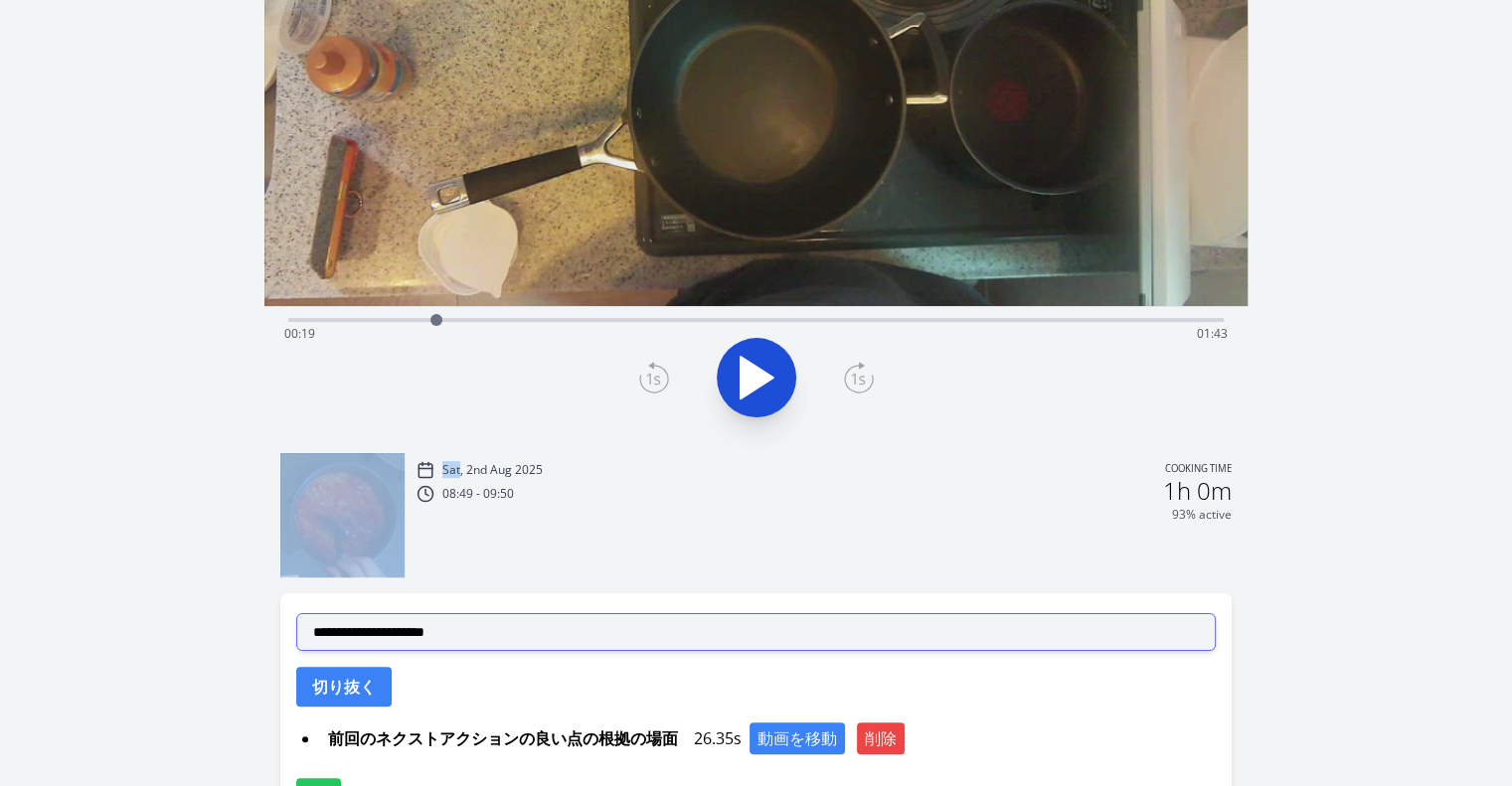 click on "**********" at bounding box center (756, 632) 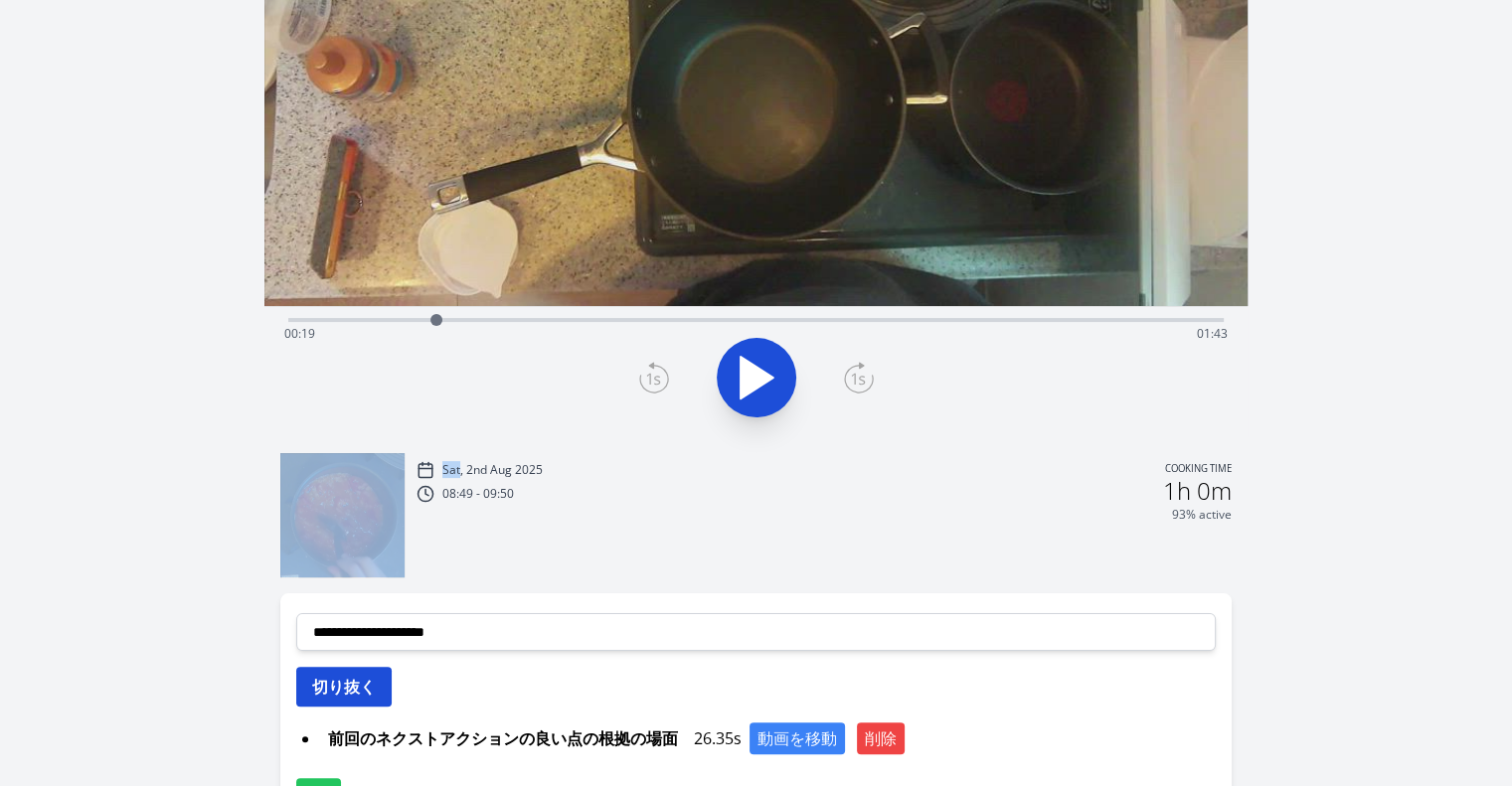 click on "切り抜く" at bounding box center (344, 687) 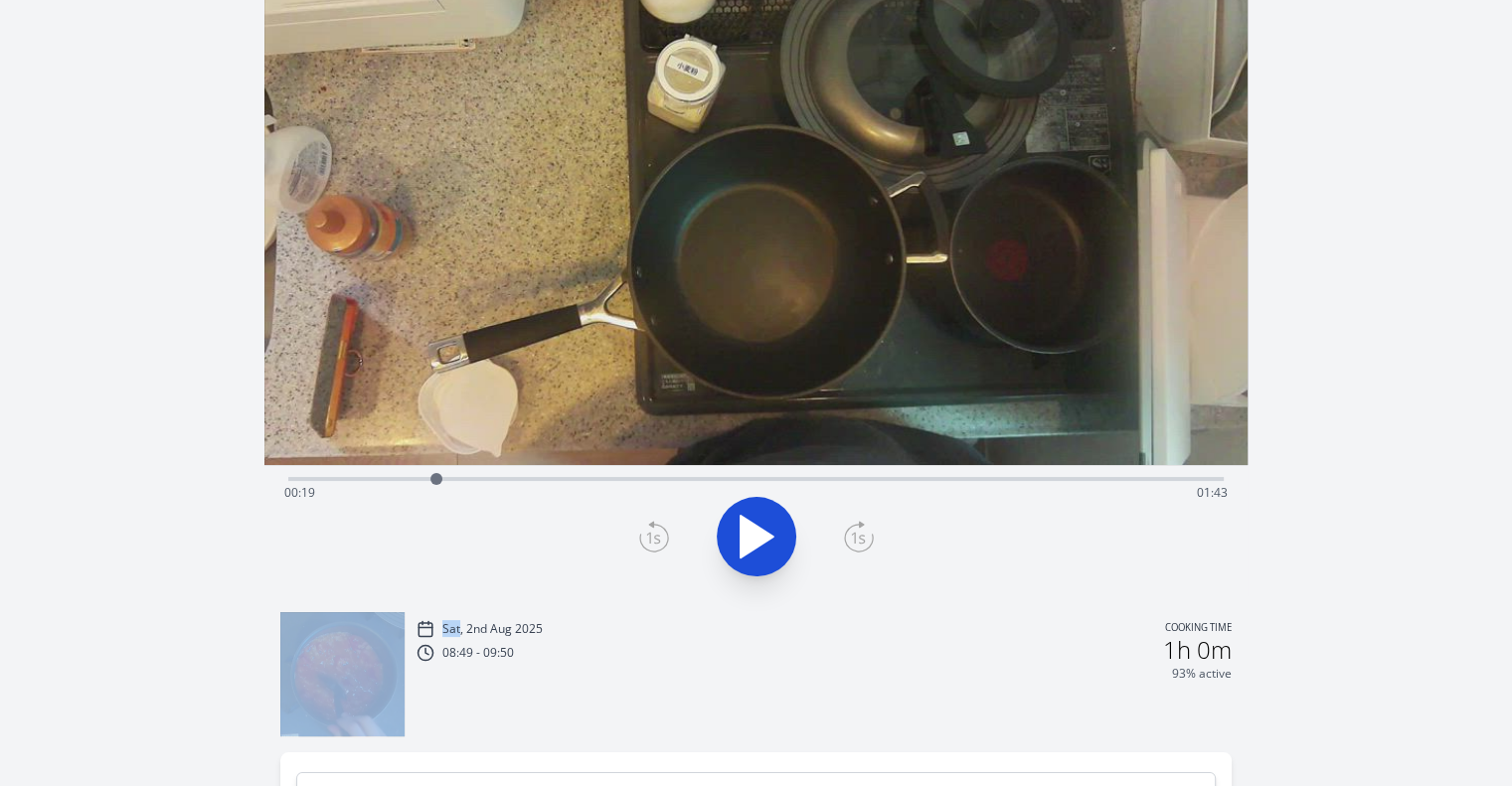 scroll, scrollTop: 125, scrollLeft: 0, axis: vertical 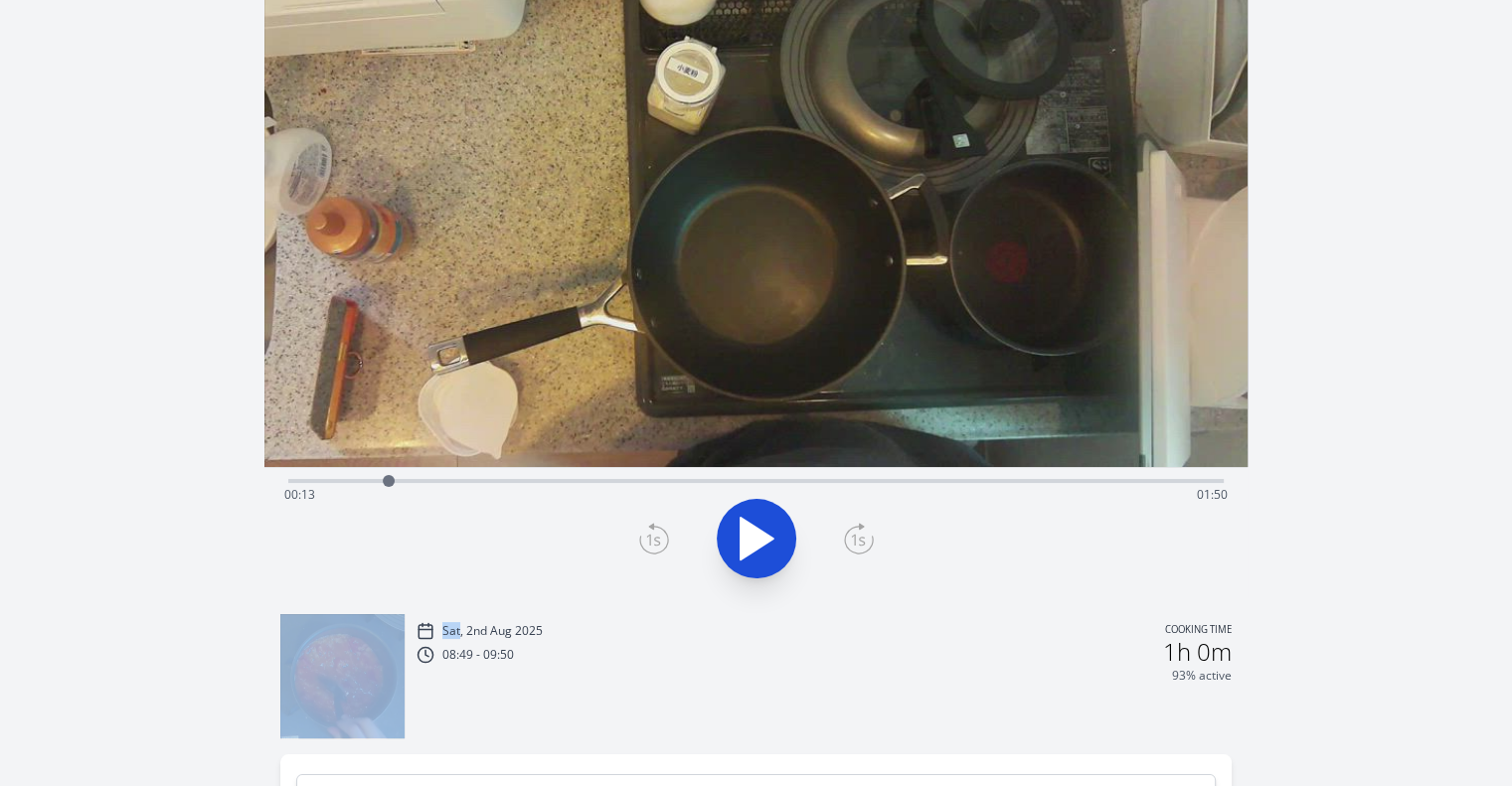 drag, startPoint x: 437, startPoint y: 479, endPoint x: 389, endPoint y: 479, distance: 48 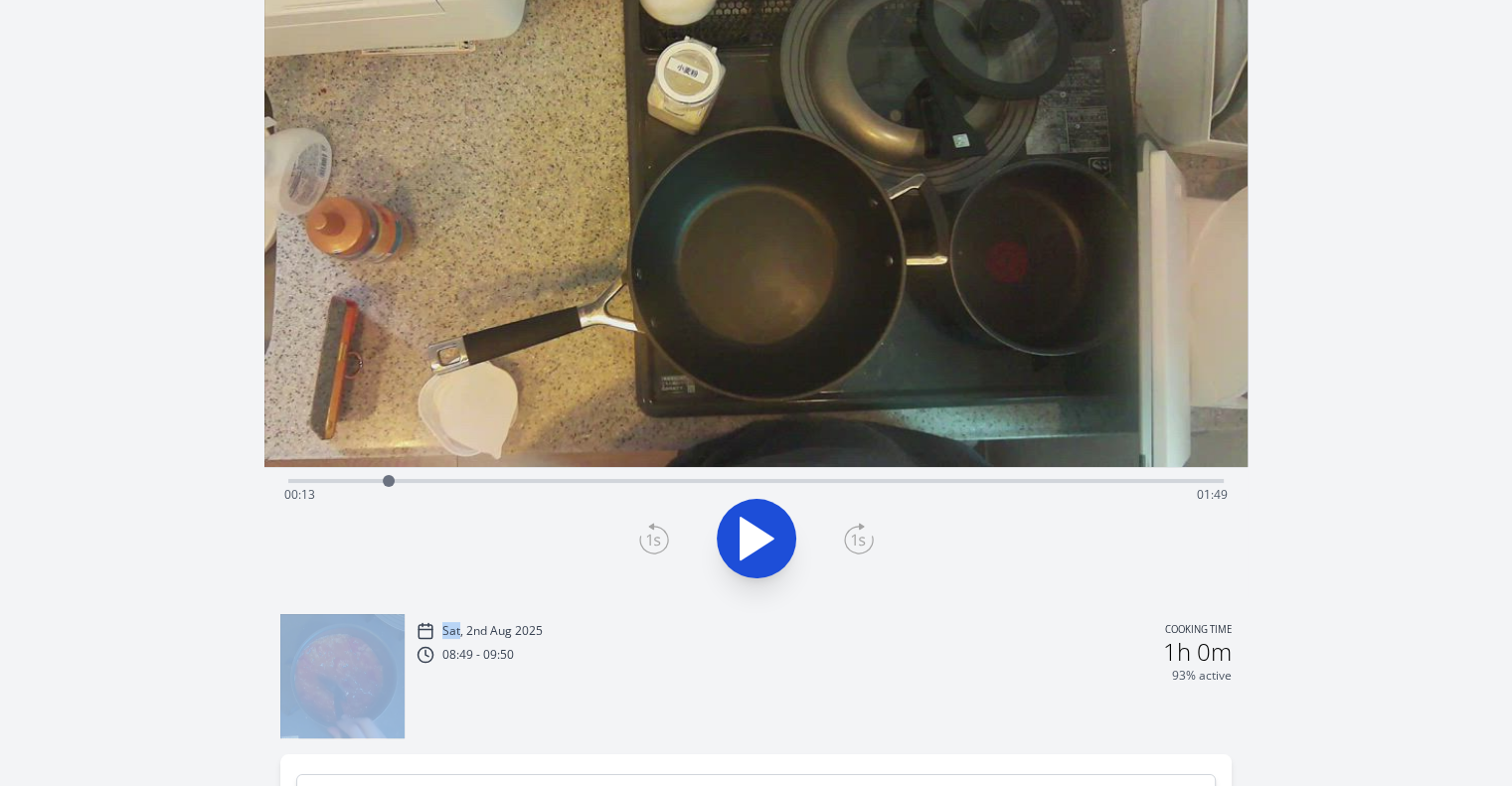 click 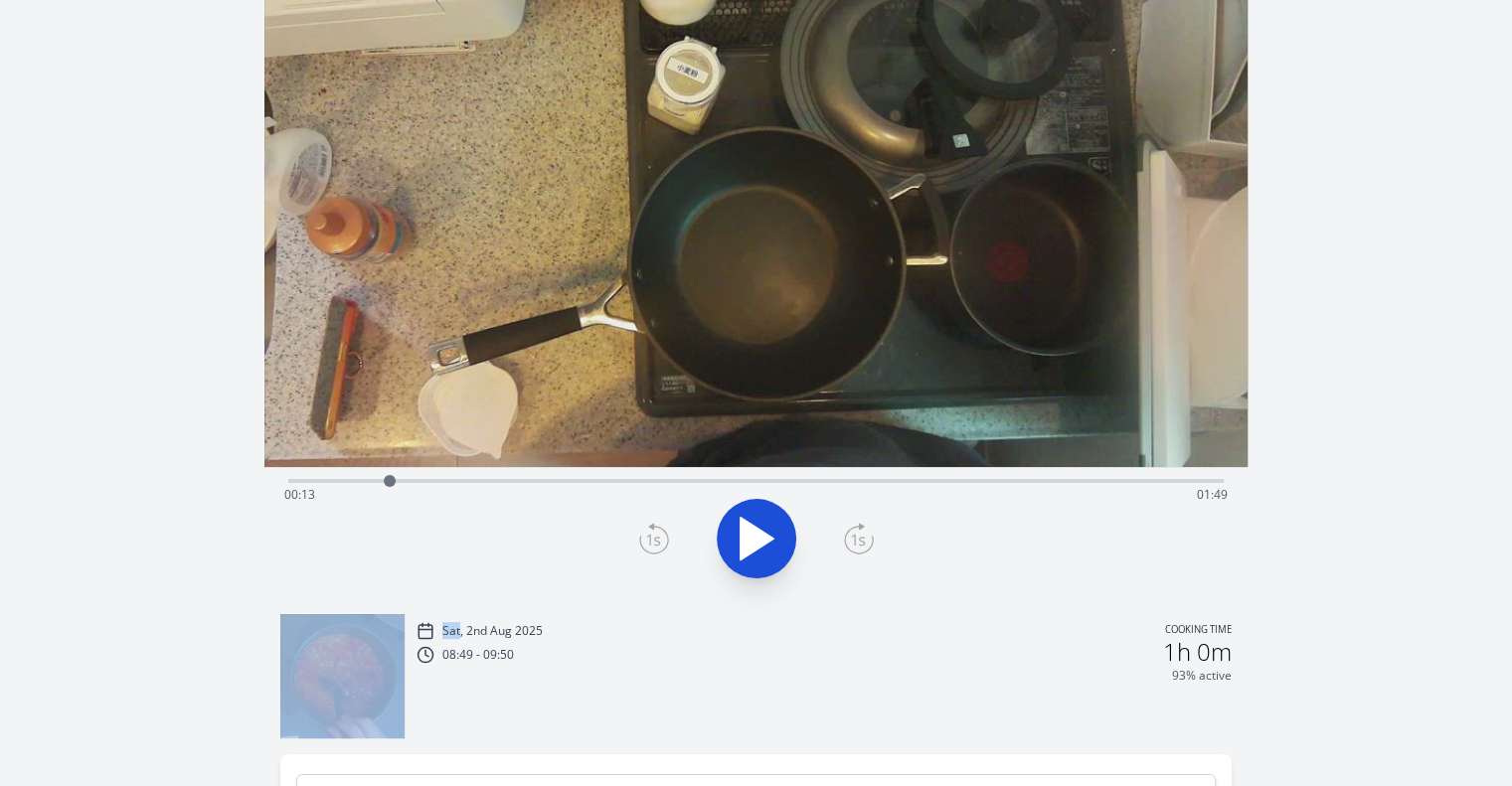 click 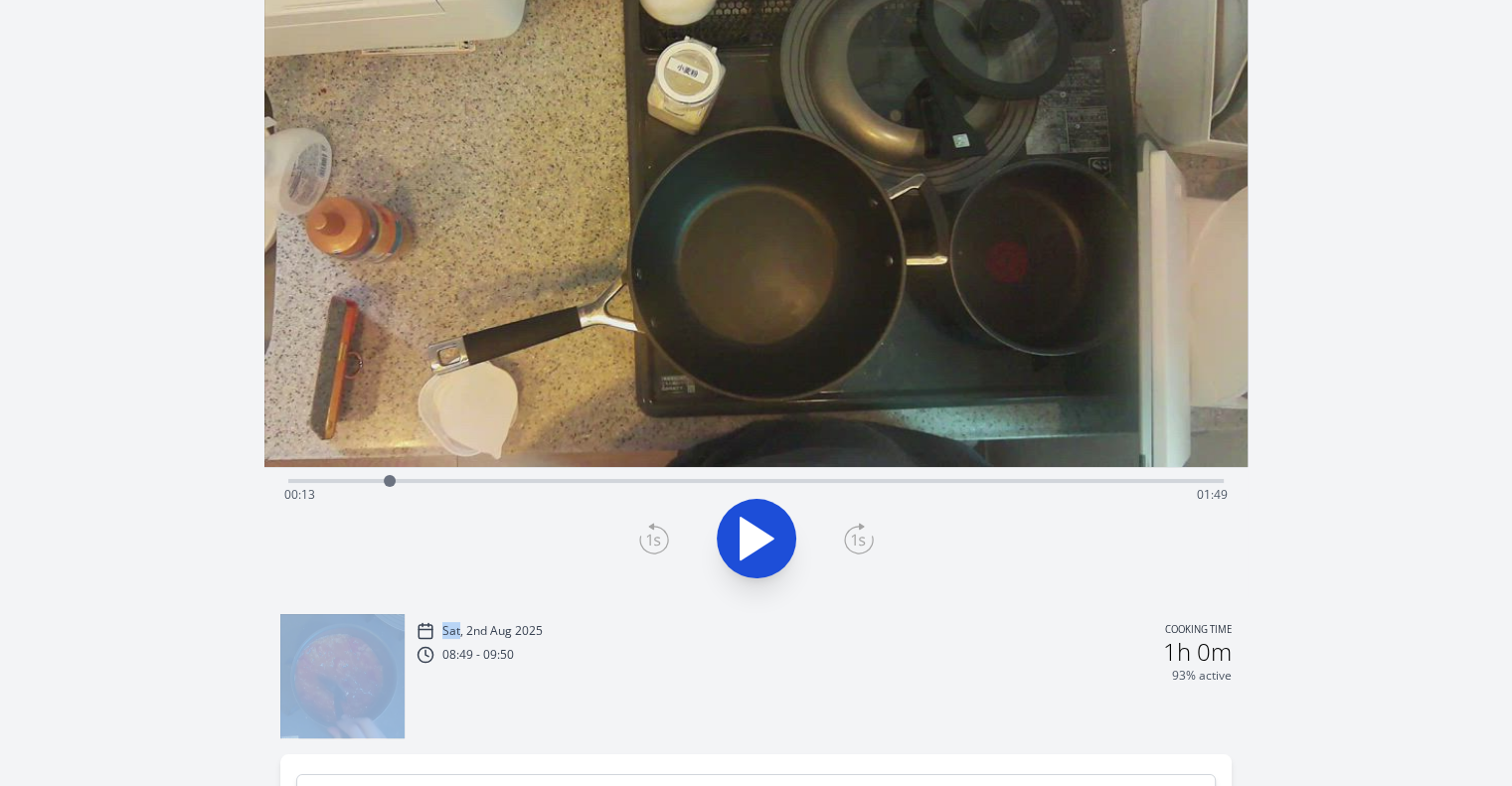 click 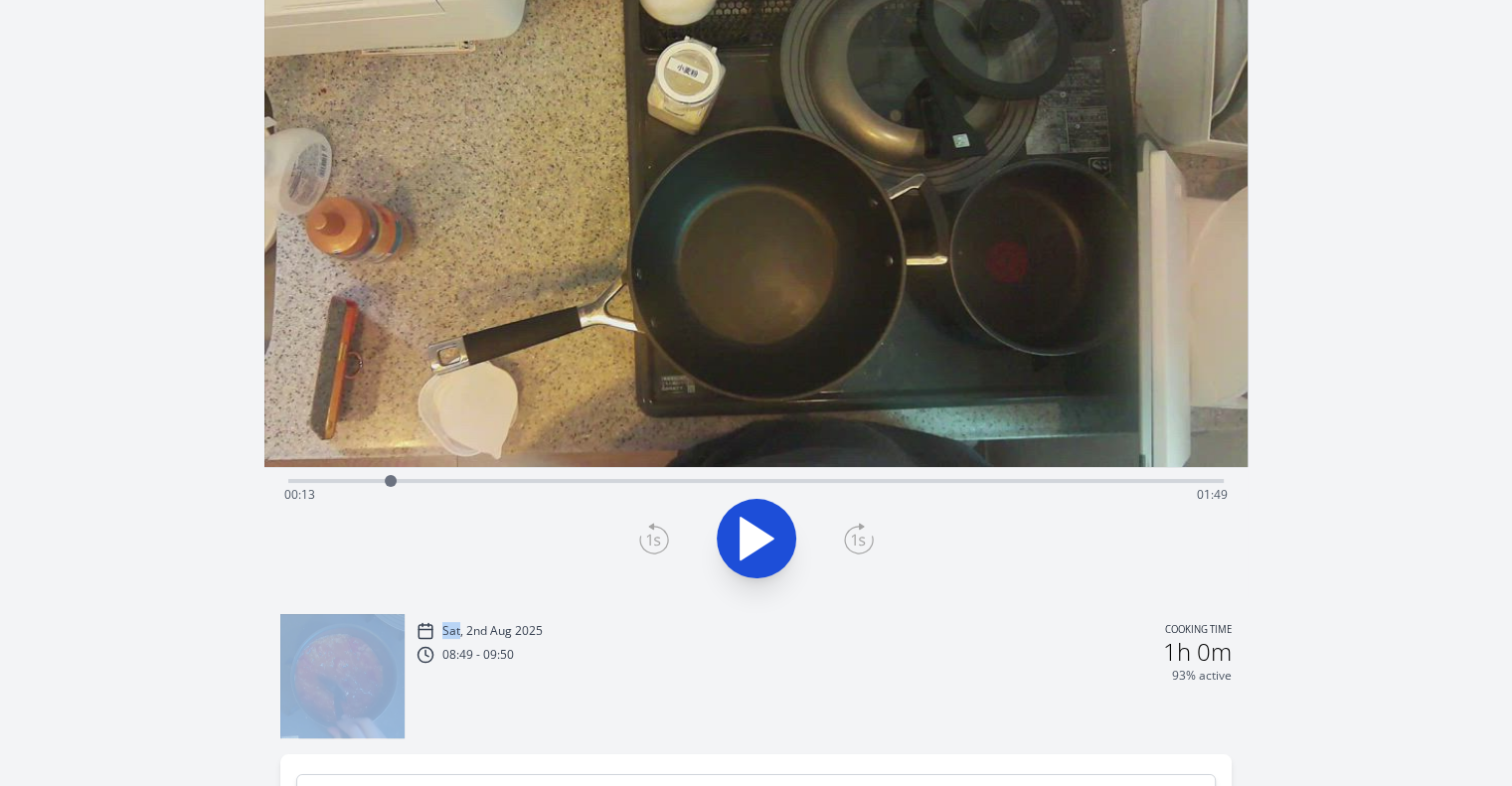 click 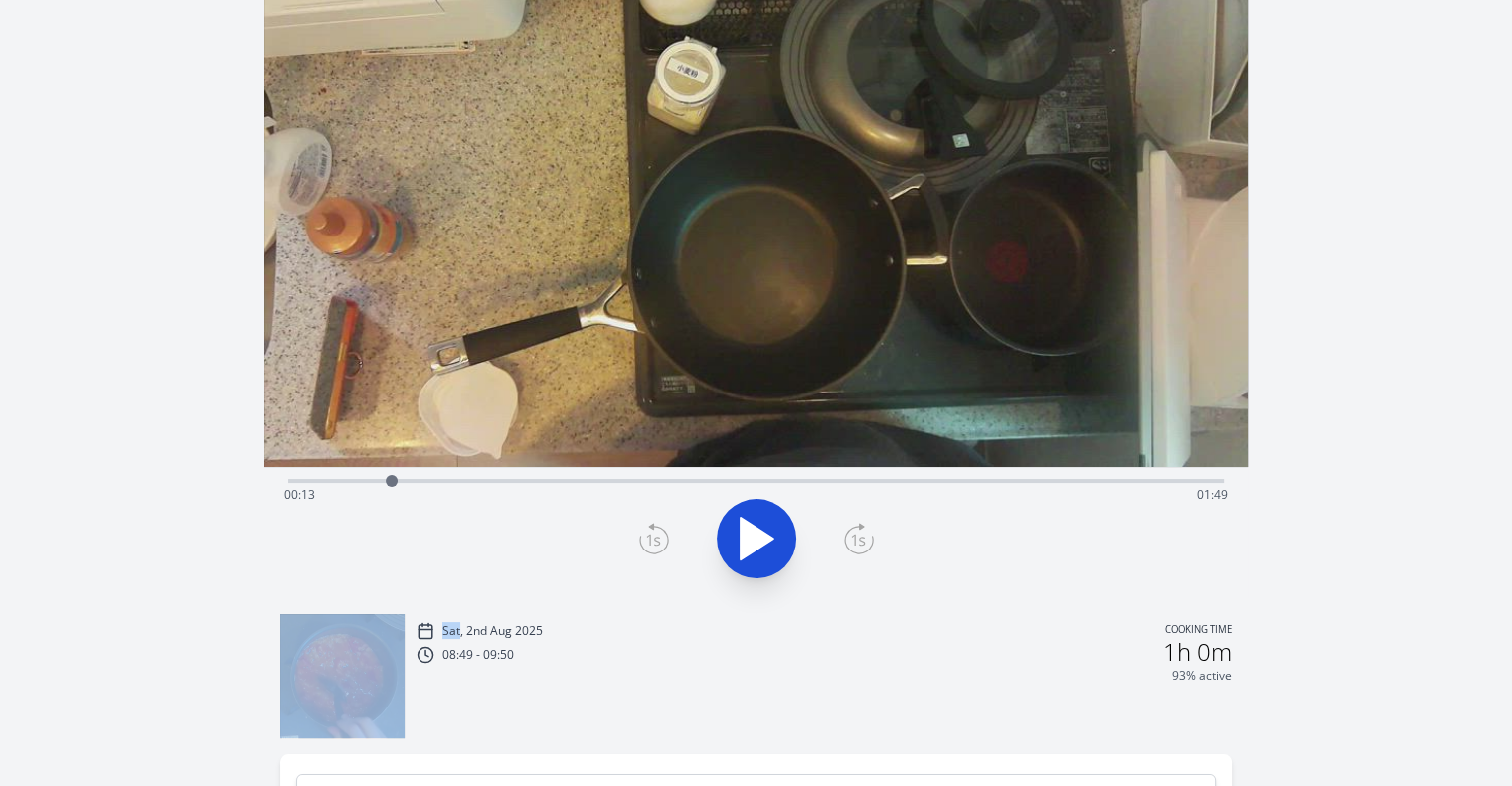 click 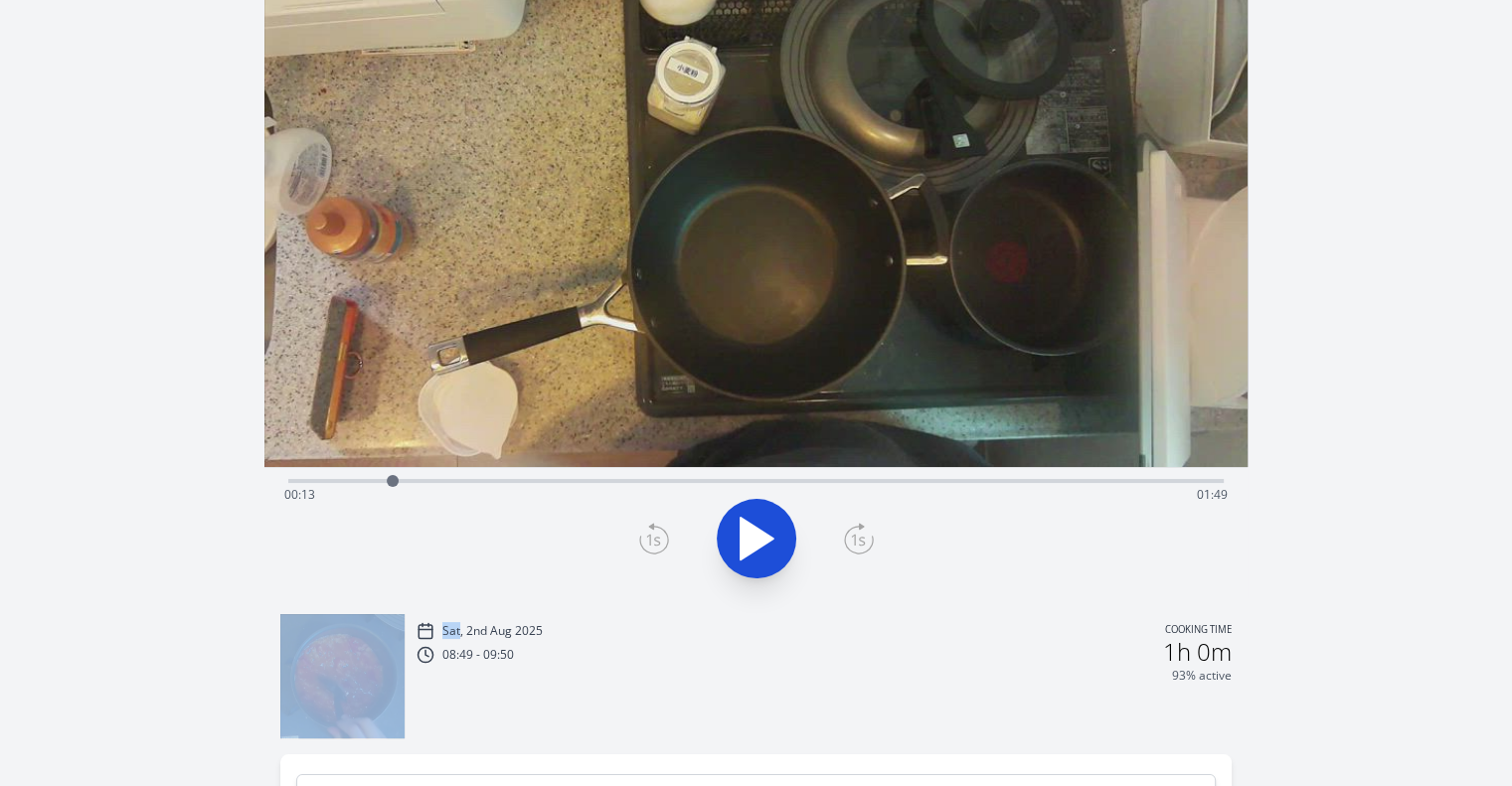 click 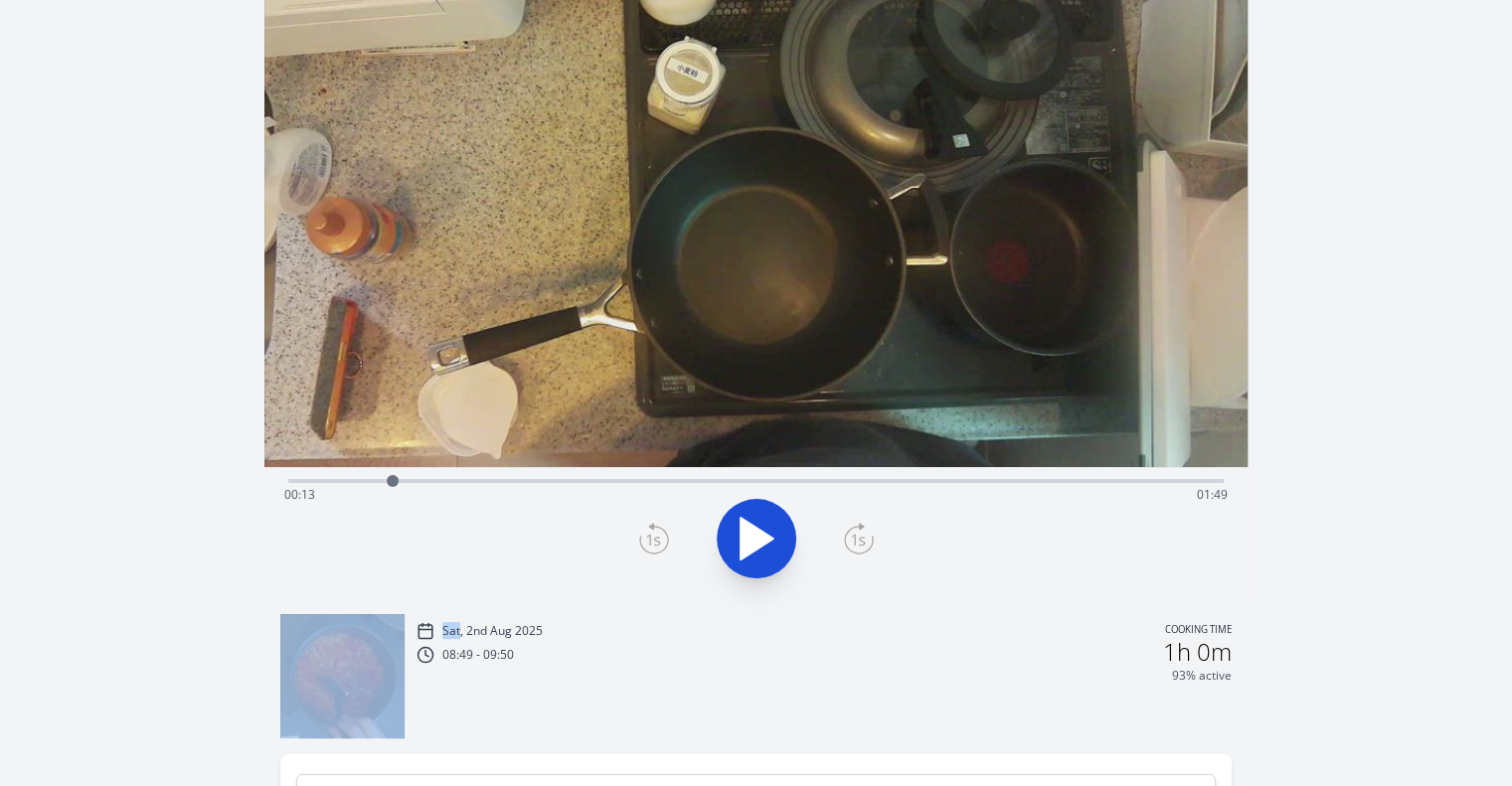 click 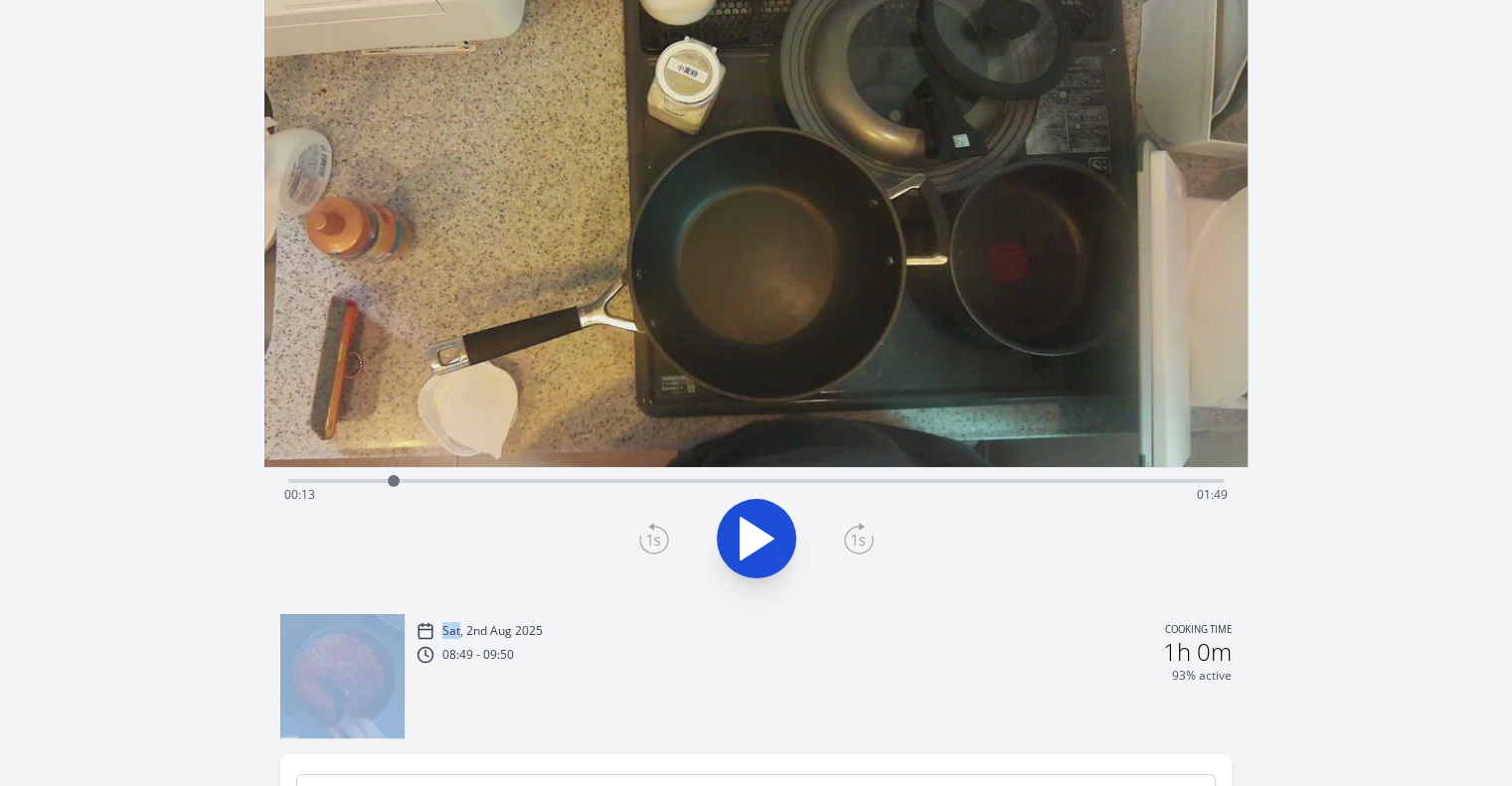 click 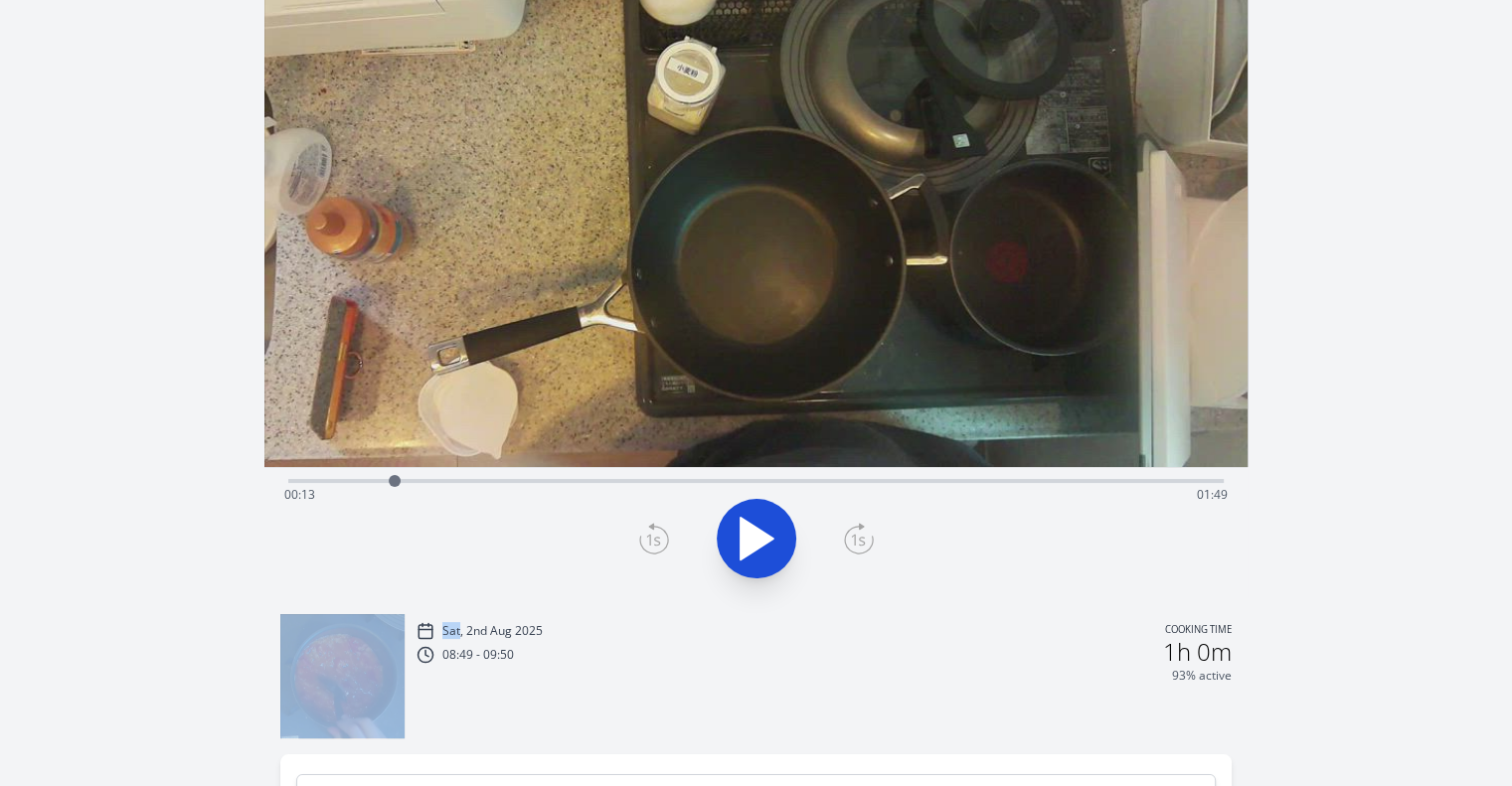 click 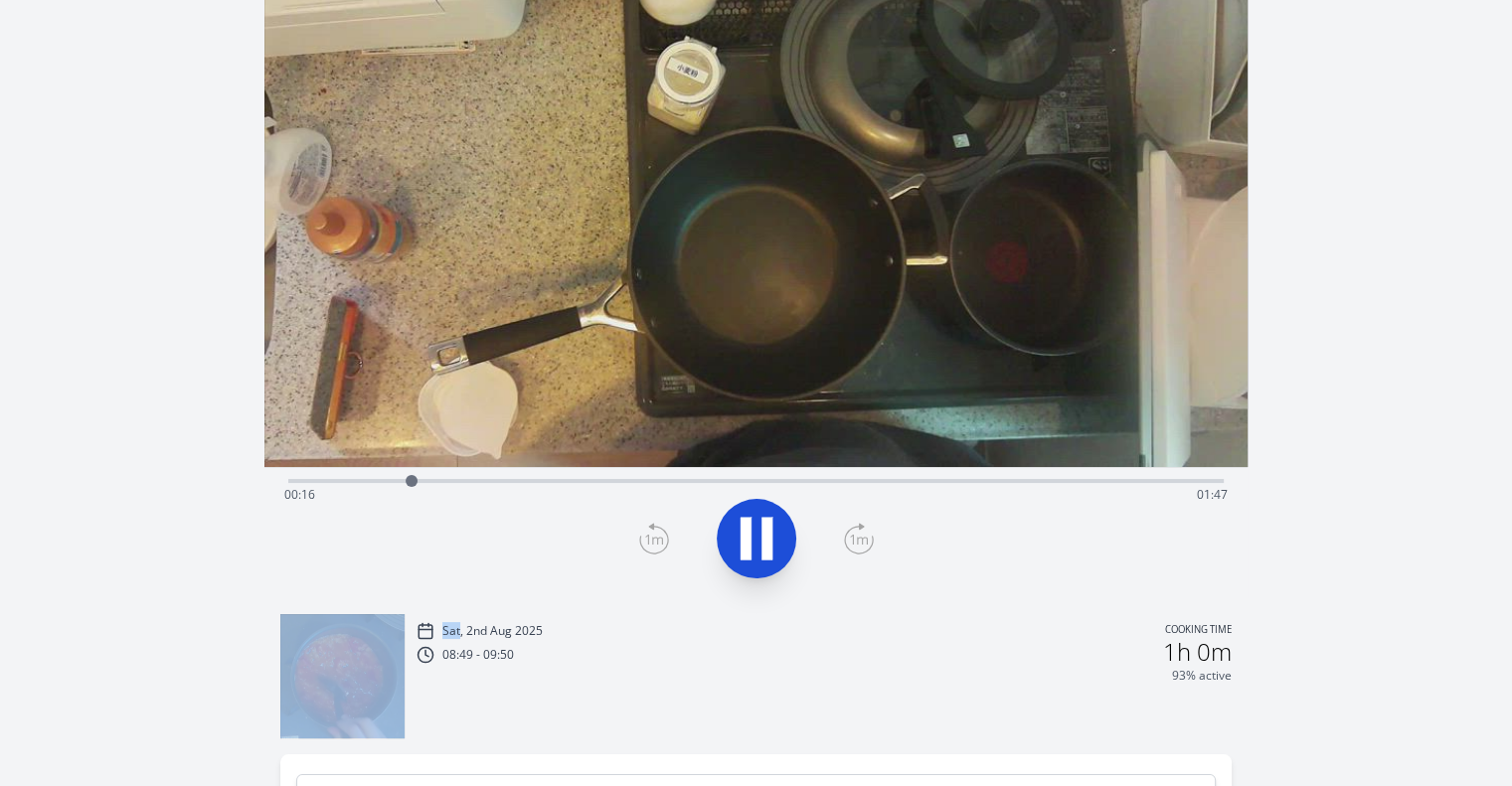 click 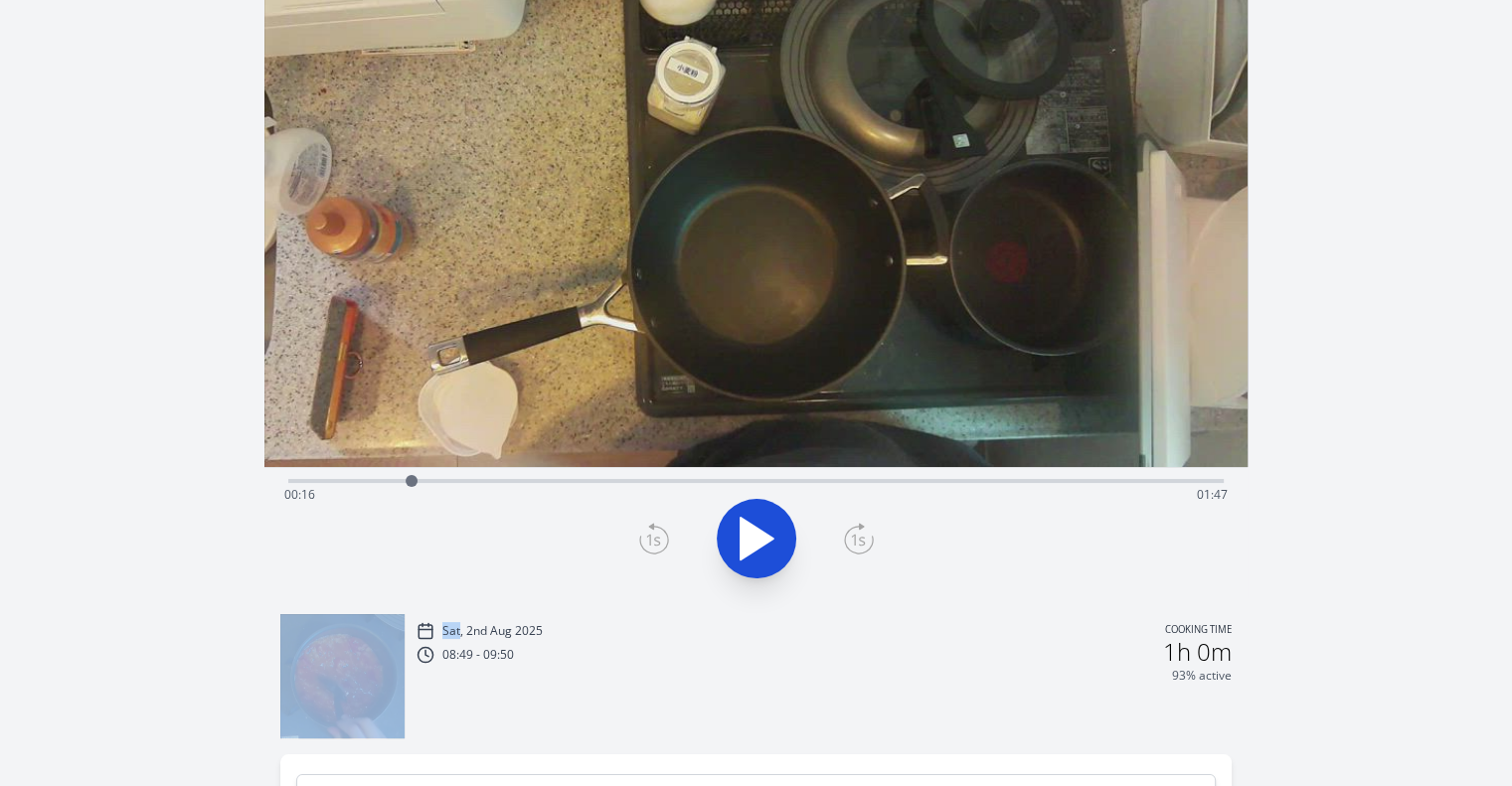 click at bounding box center [756, 539] 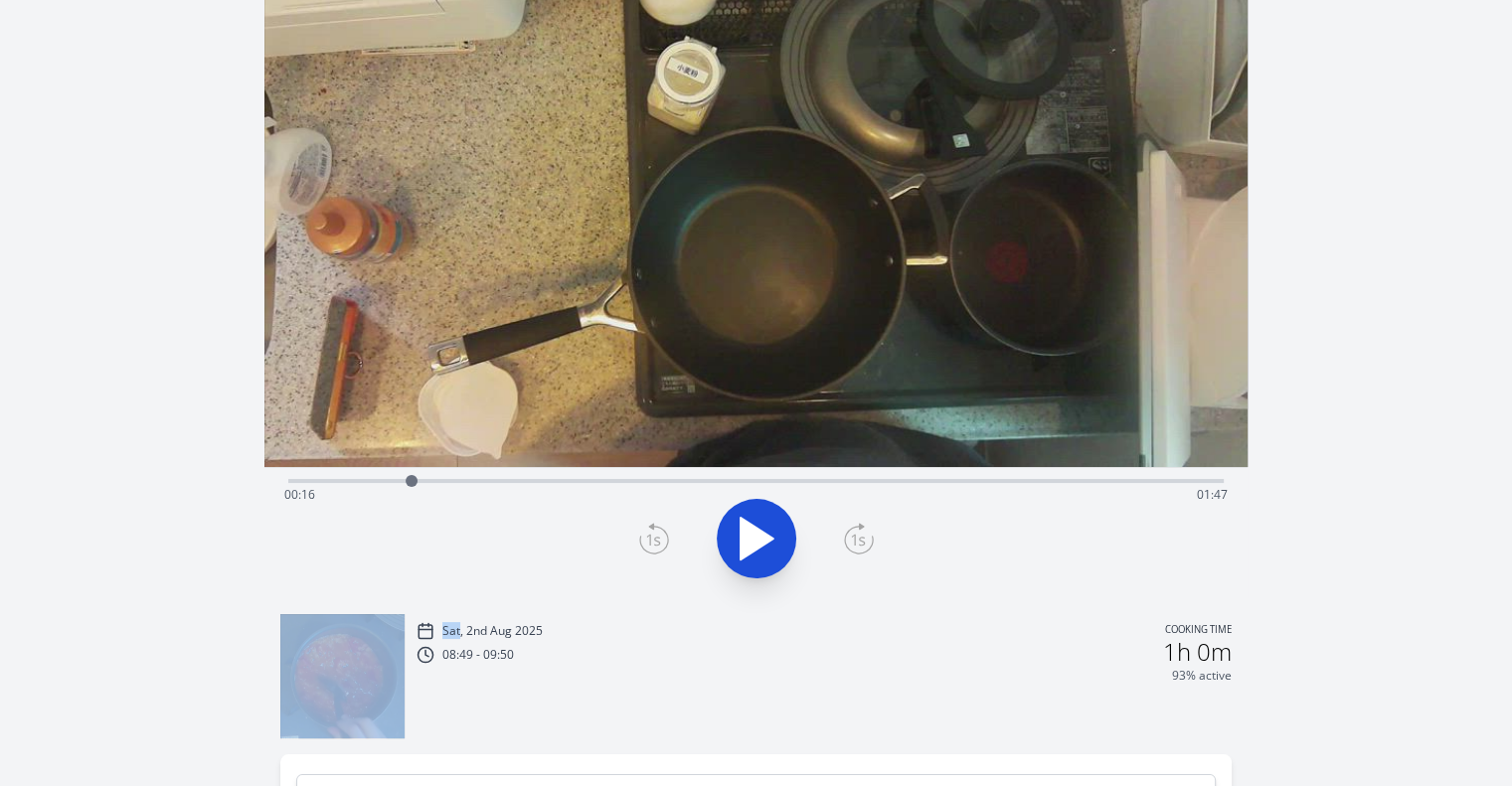 click 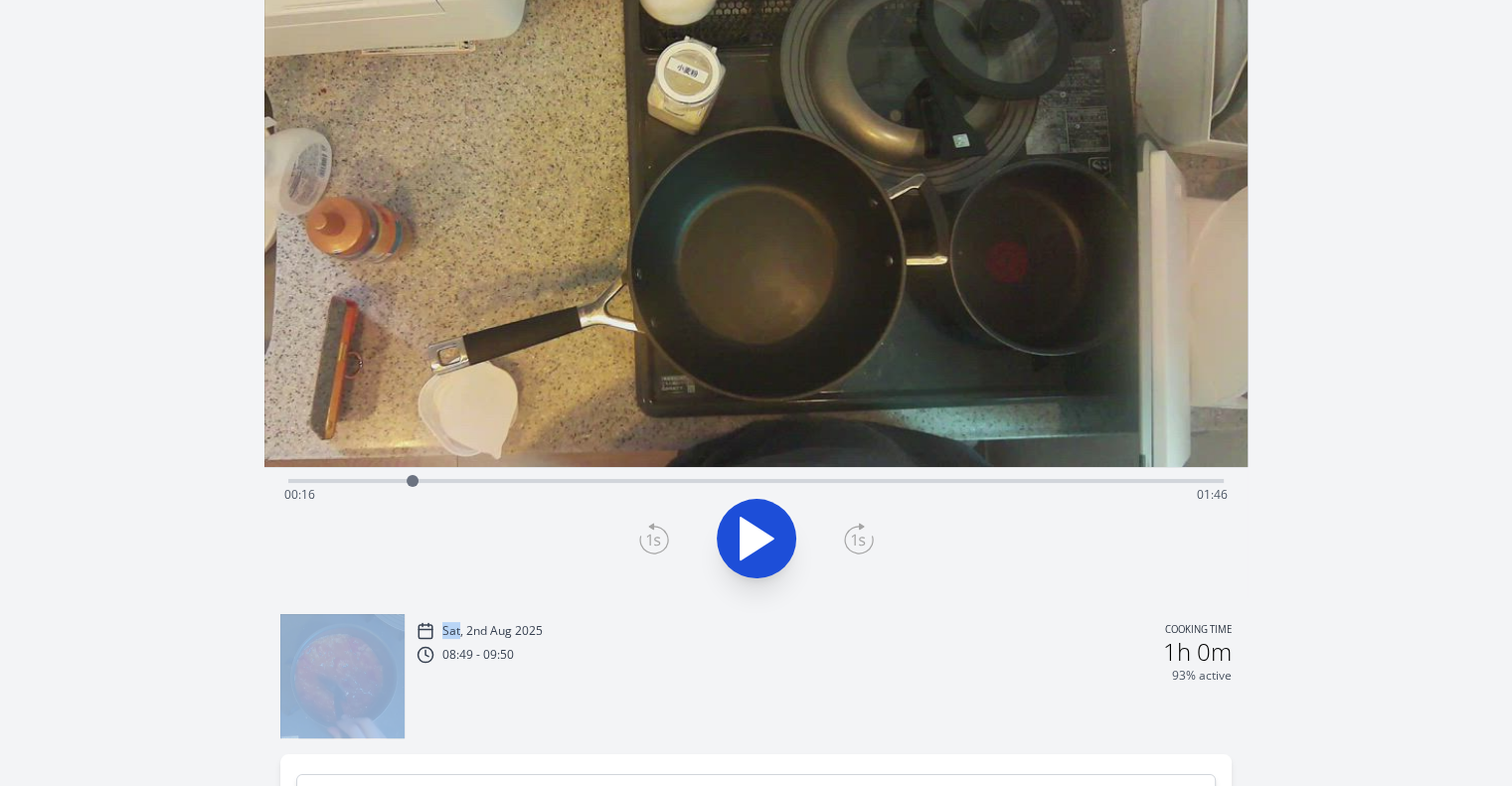 click 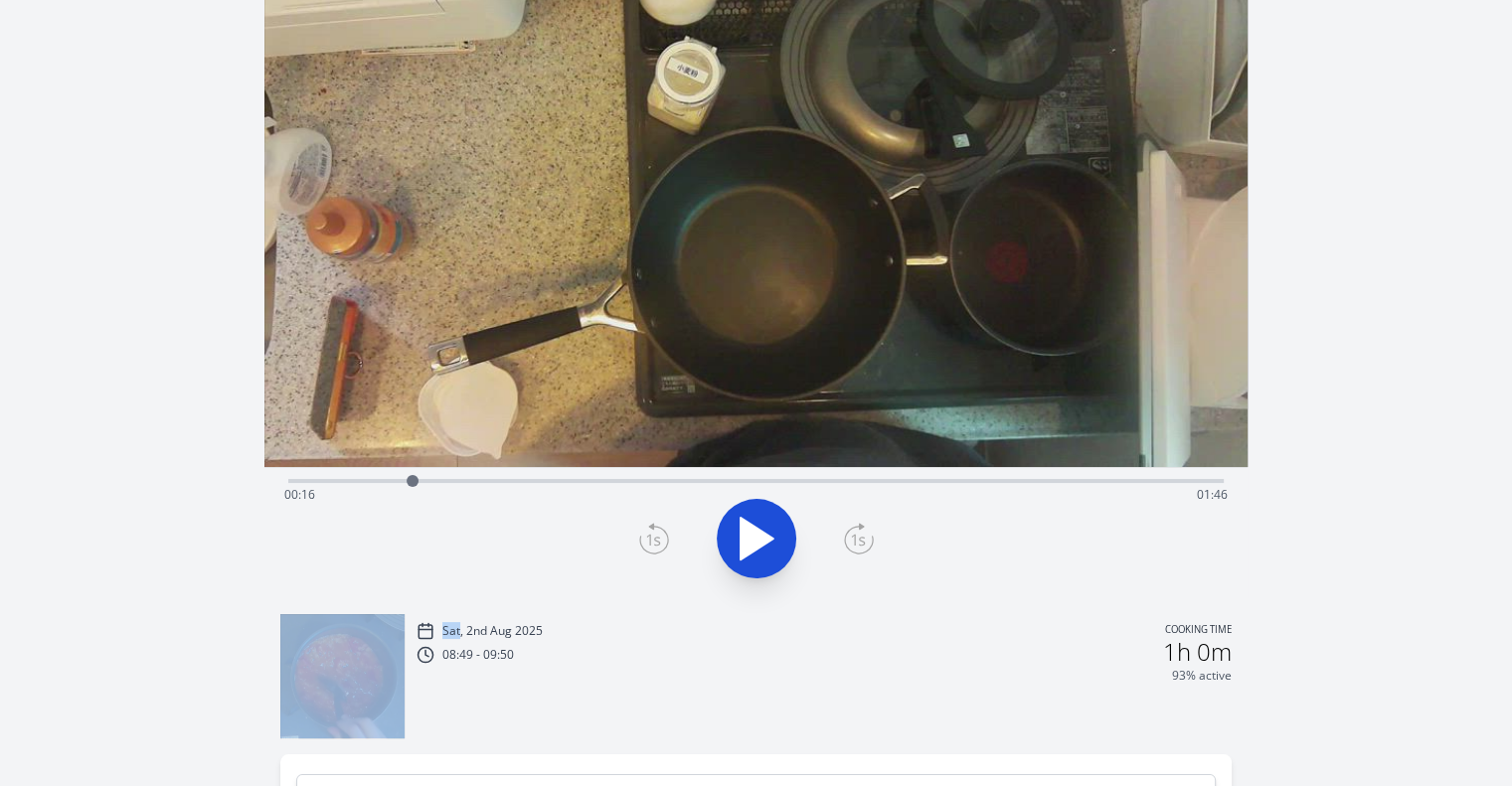 click 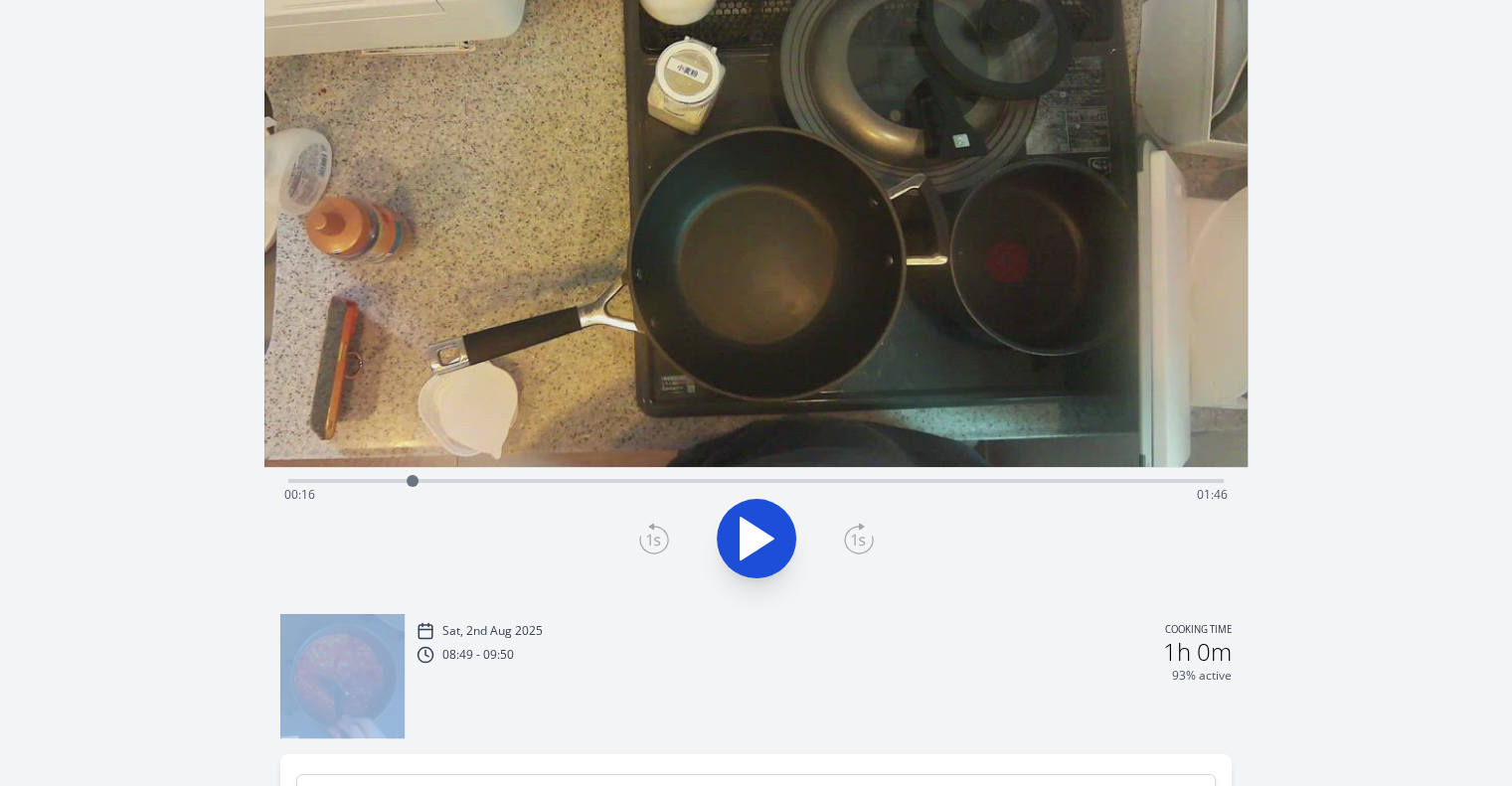 click 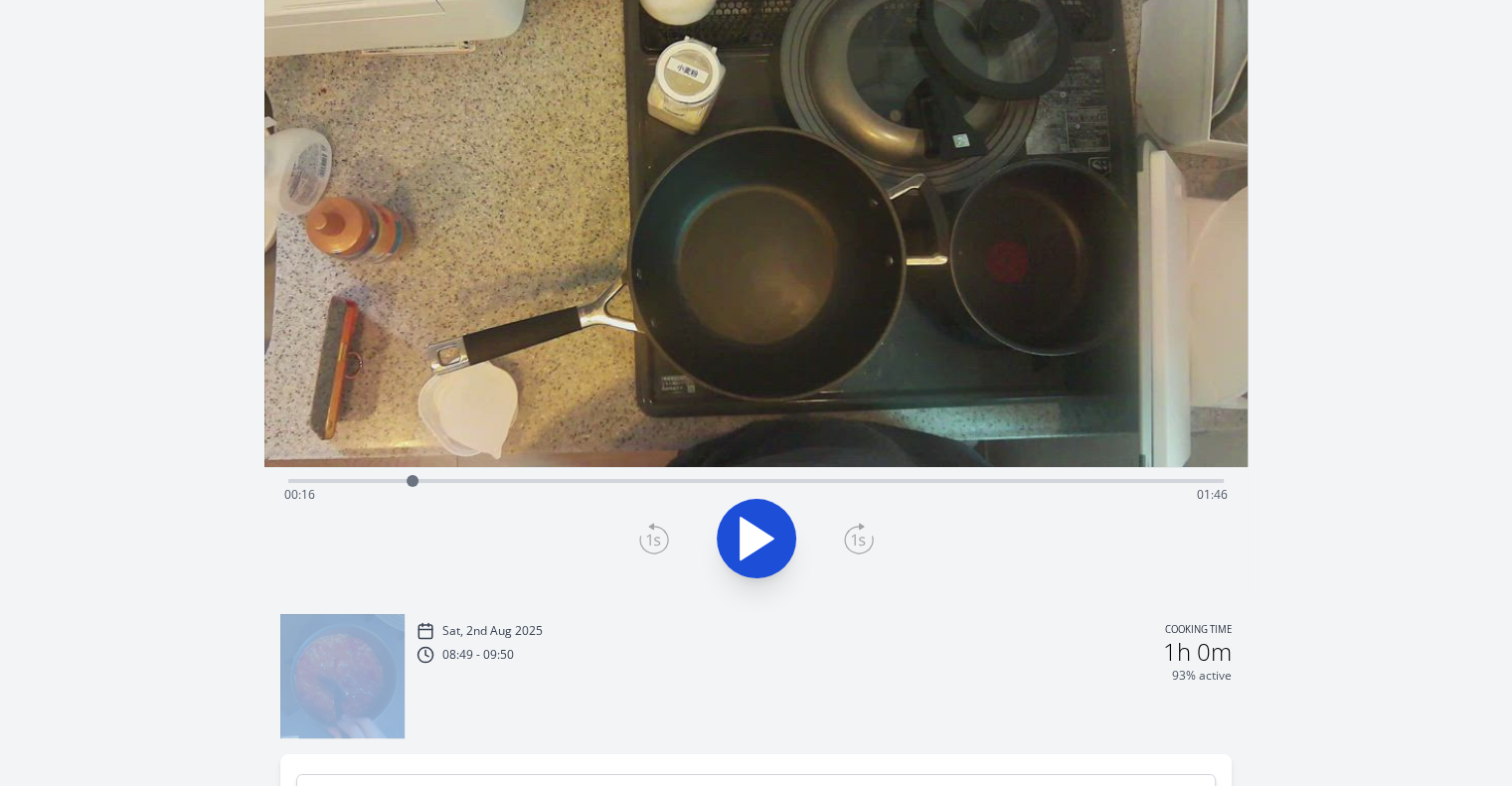click 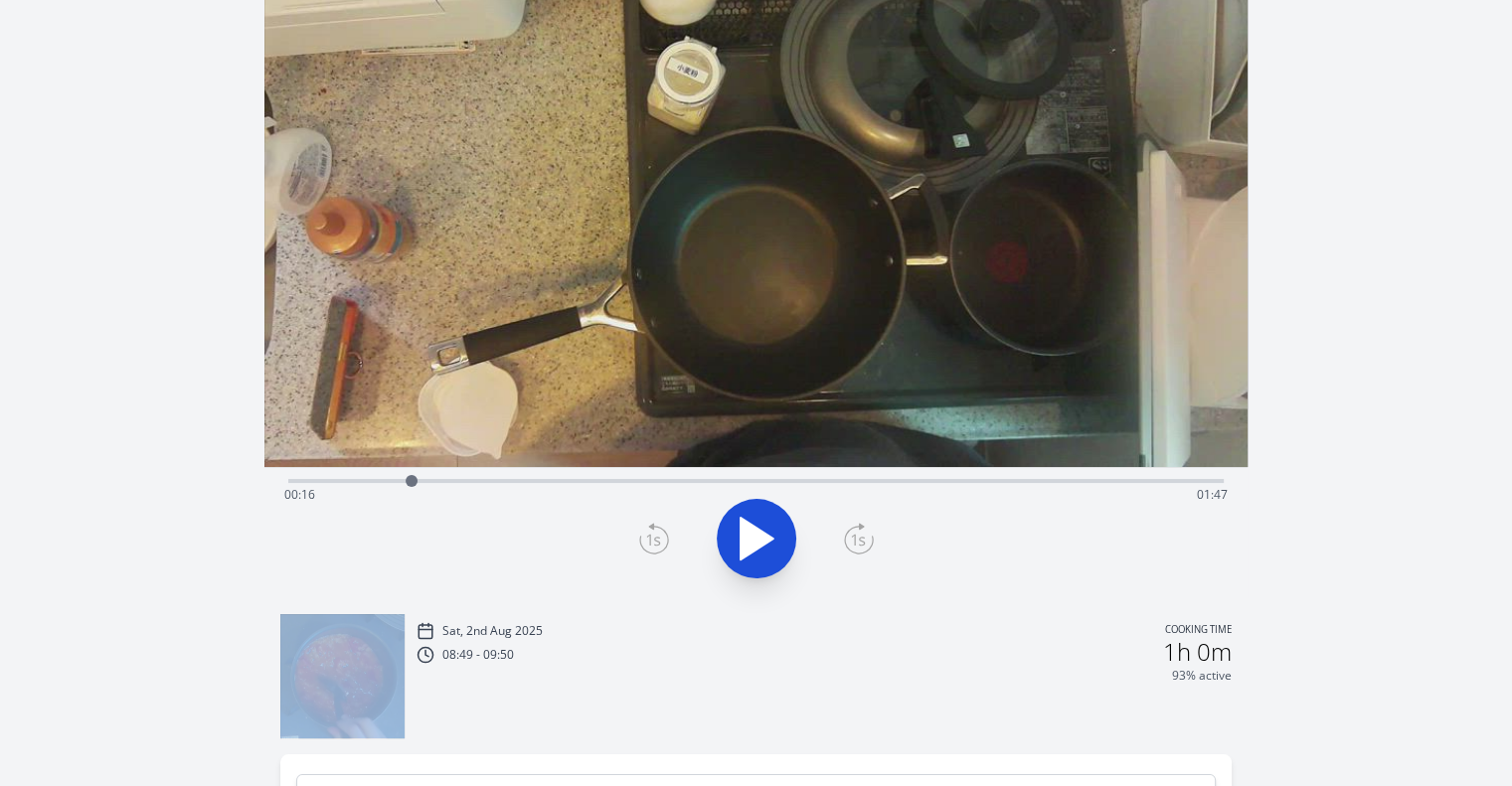 click 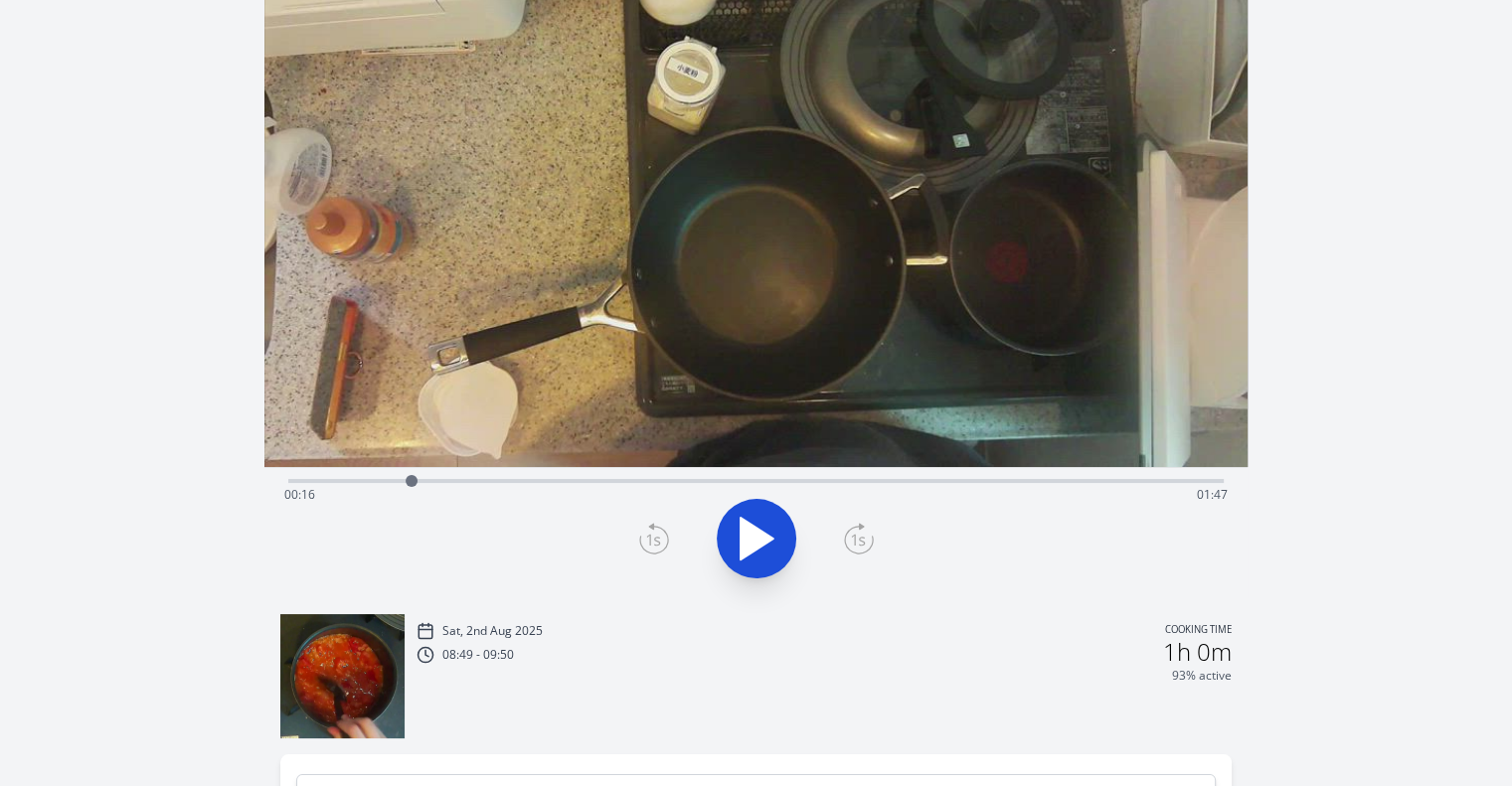 click 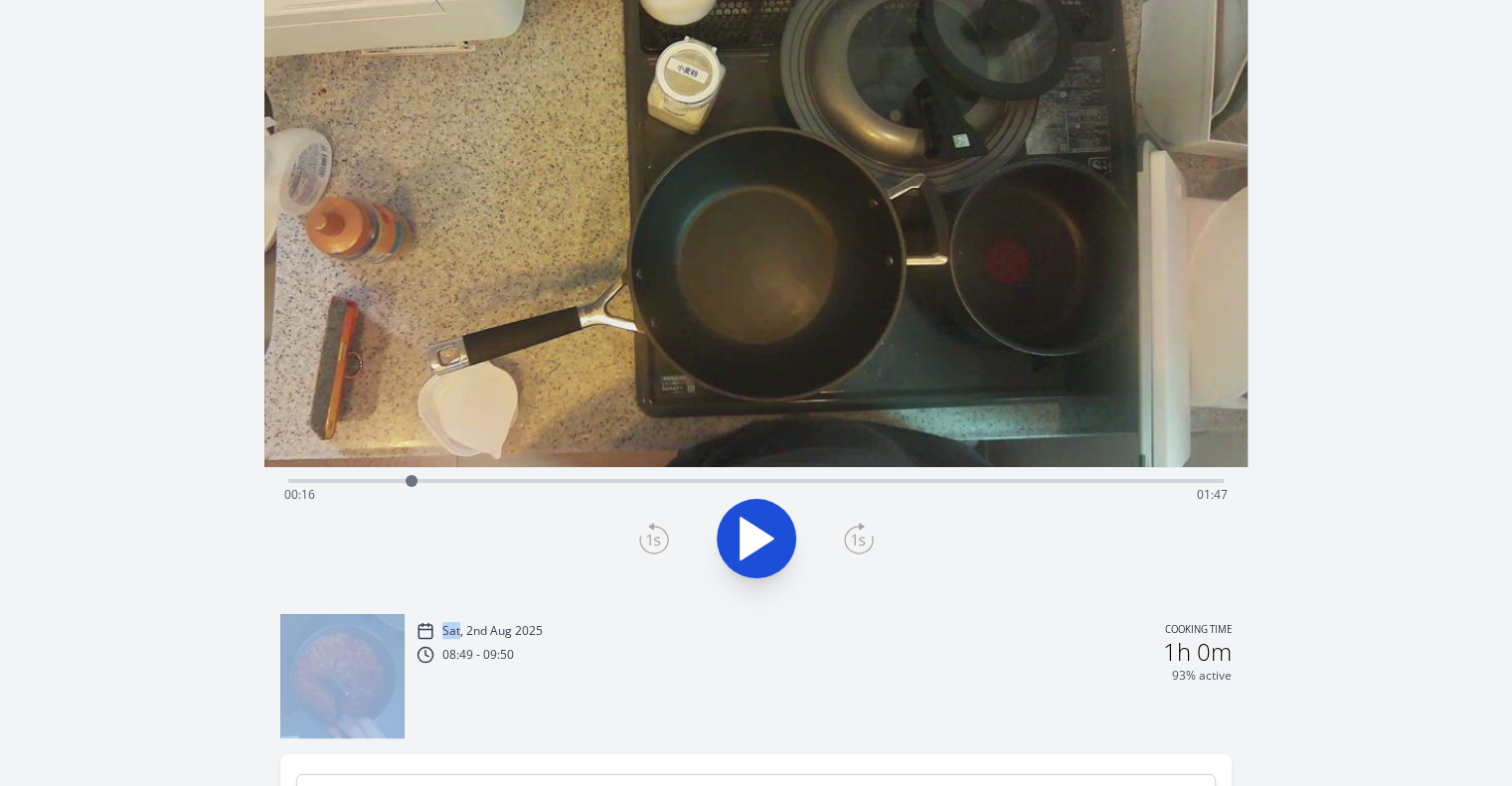 click 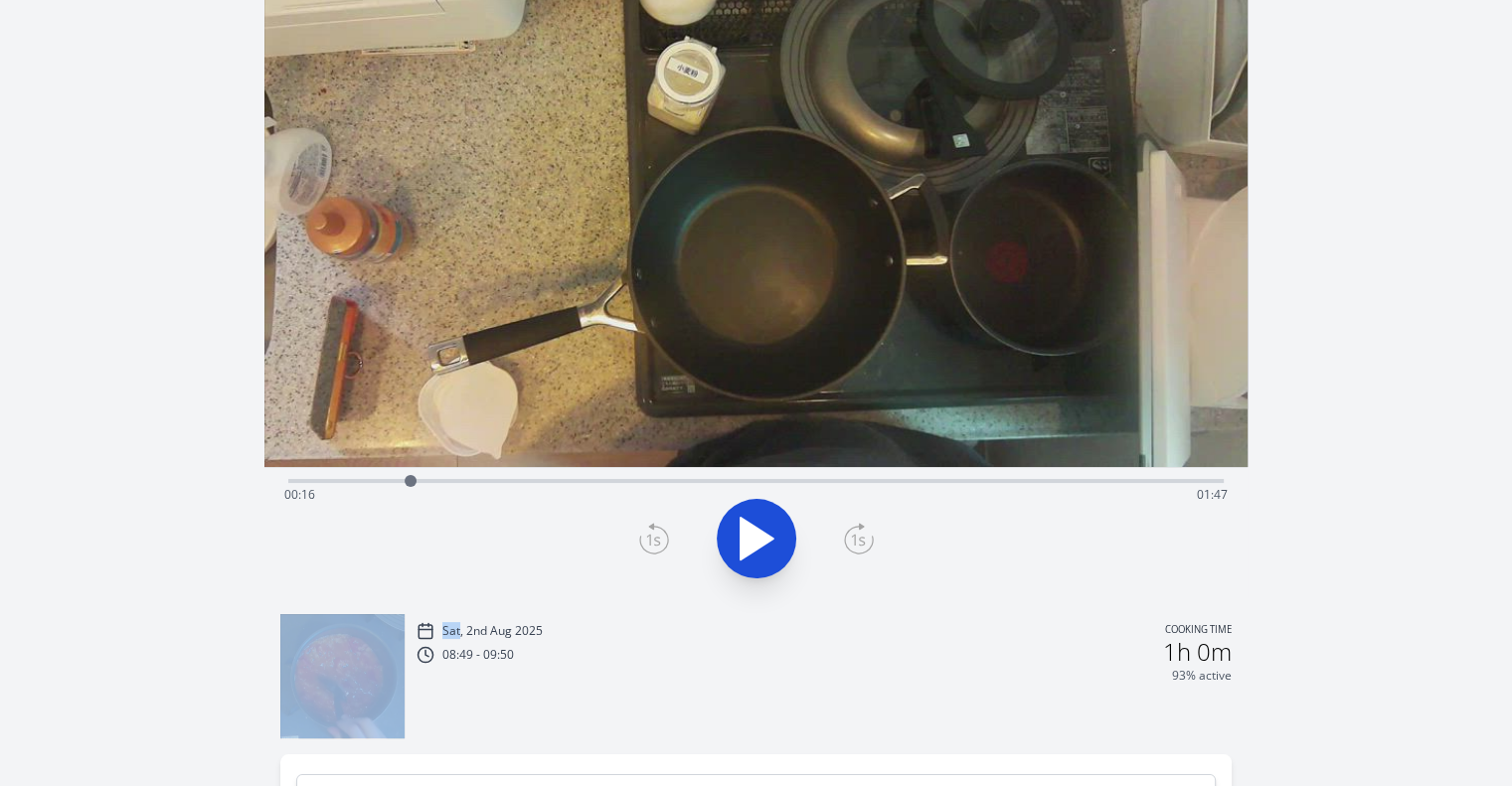 click 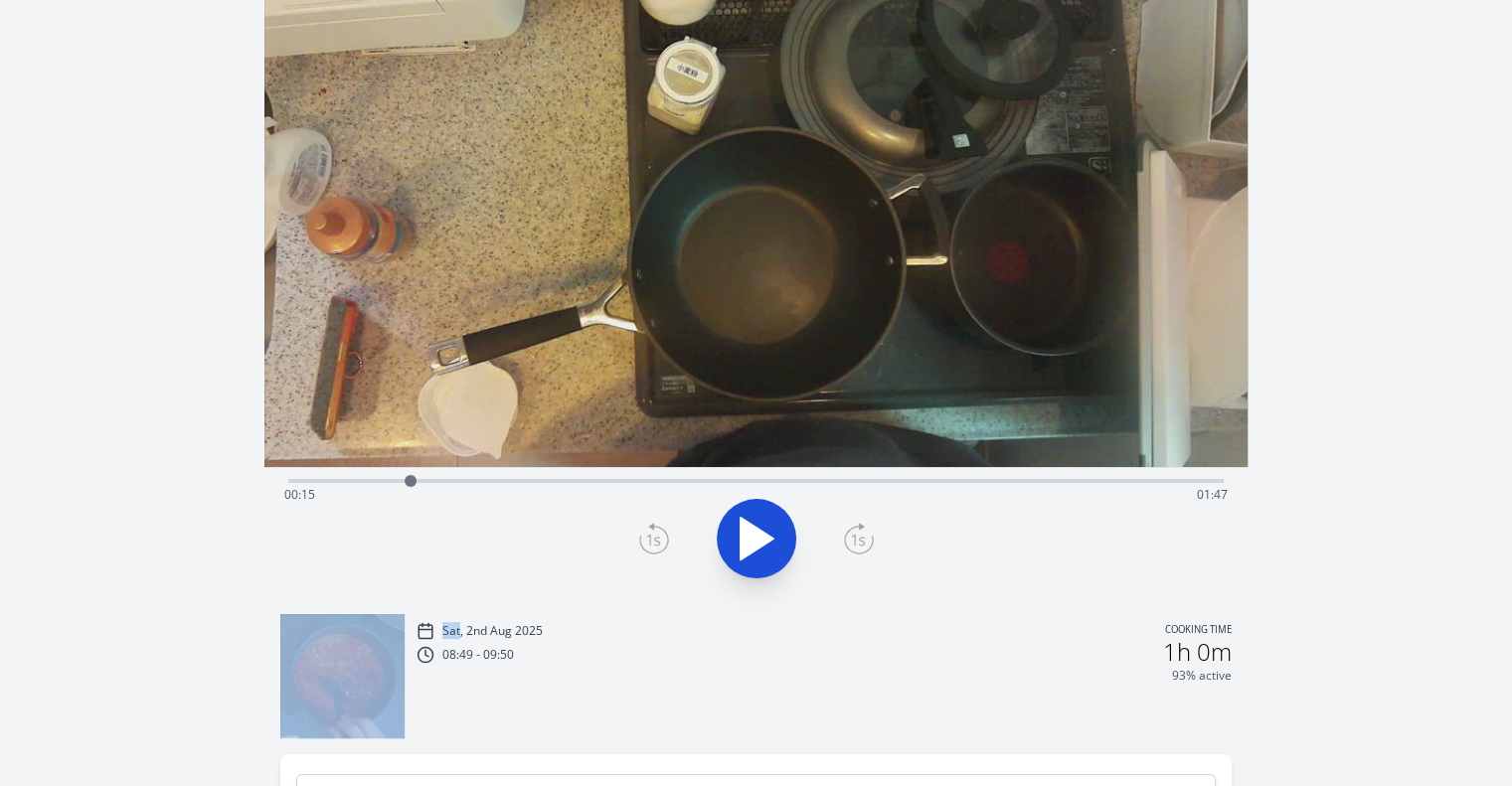 click 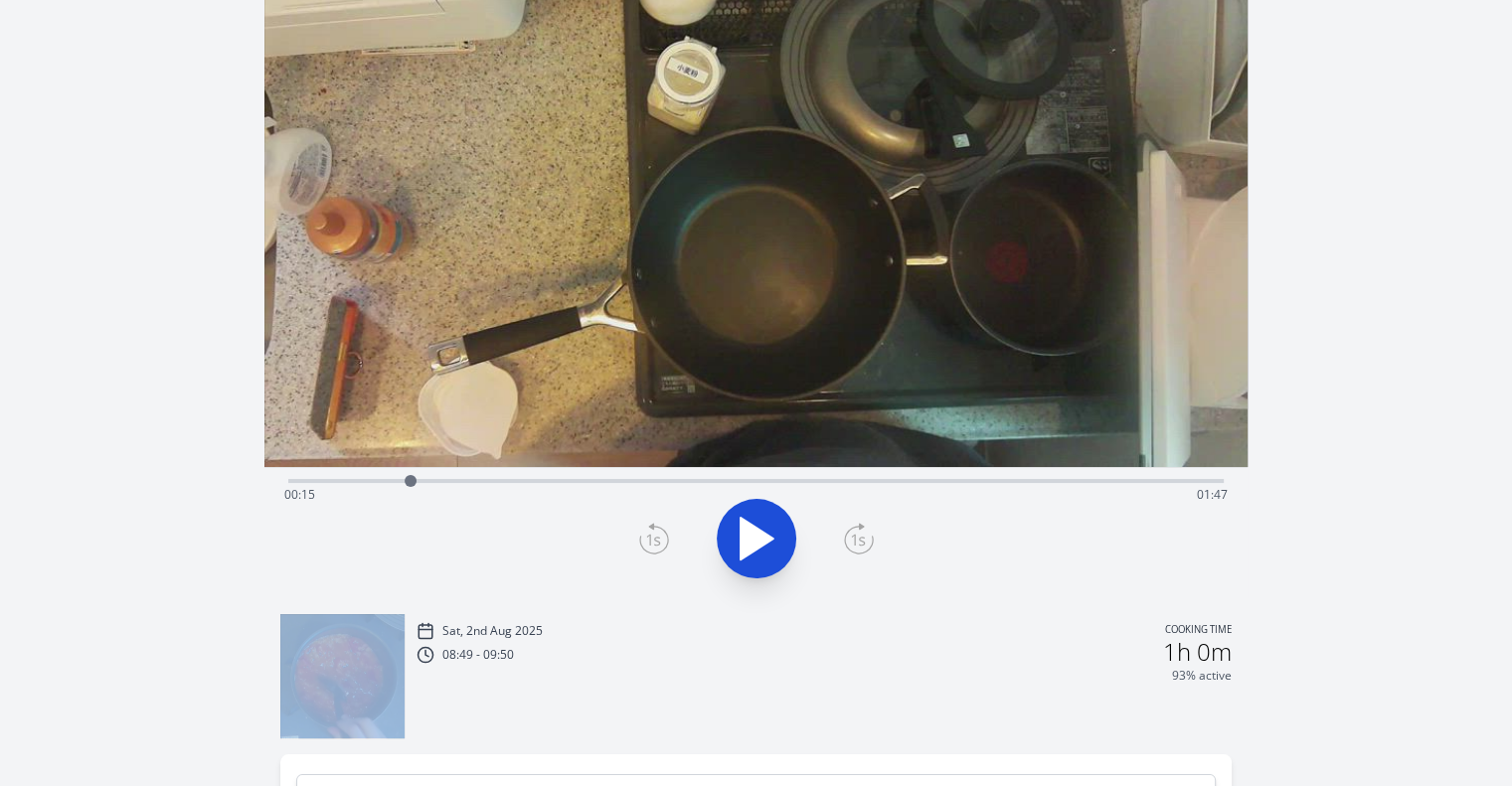 click 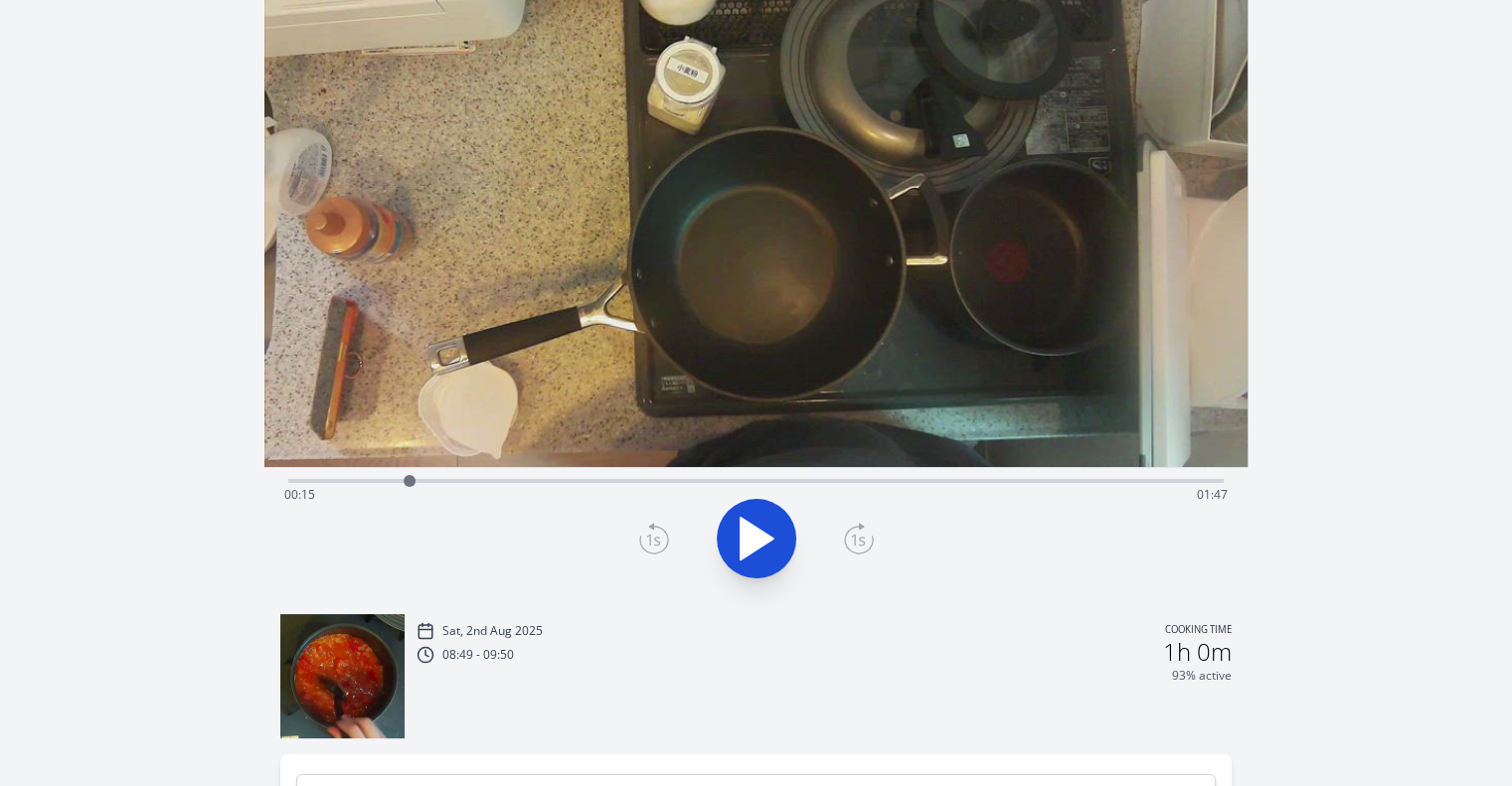 click 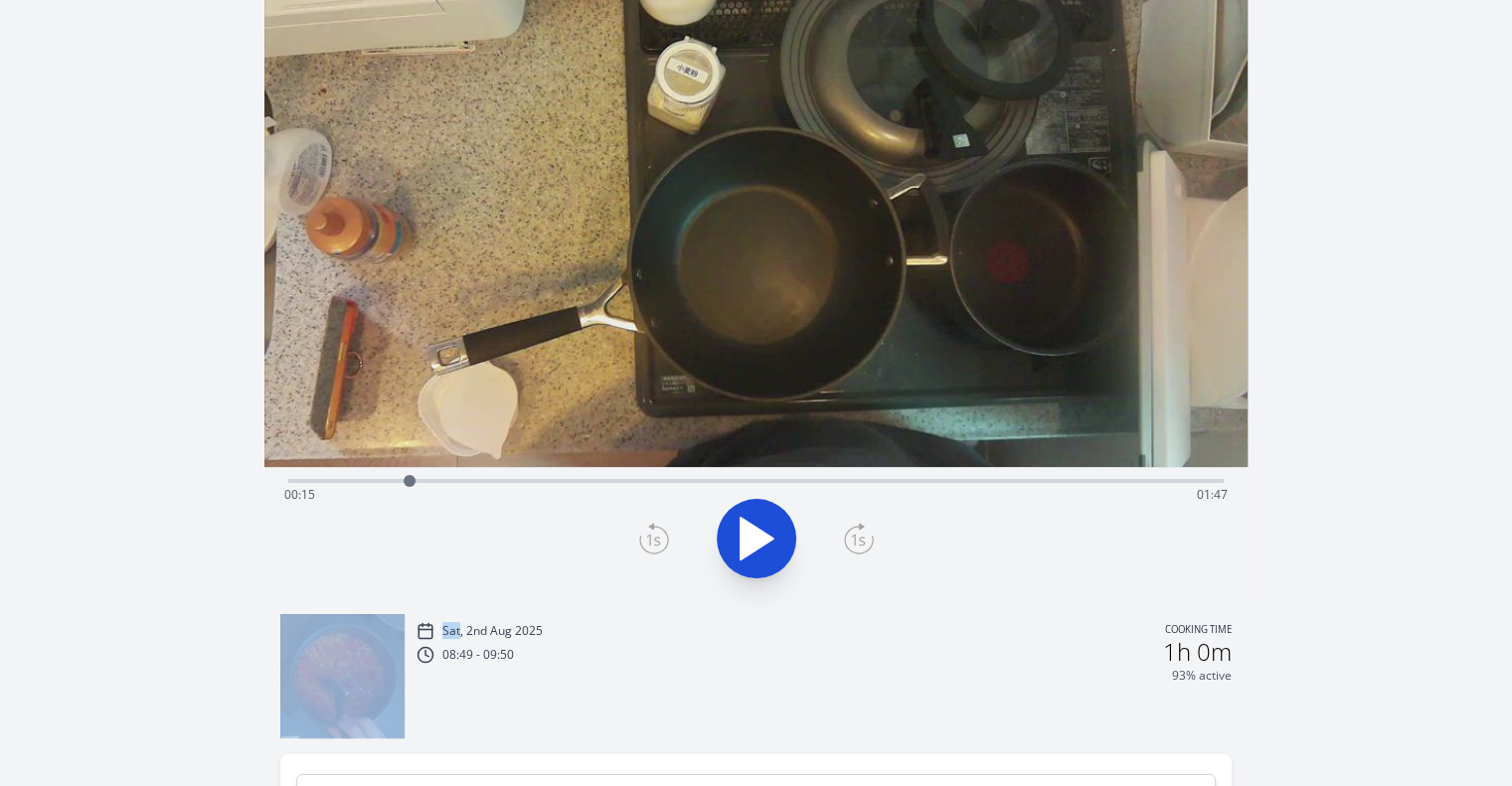 click at bounding box center [756, 539] 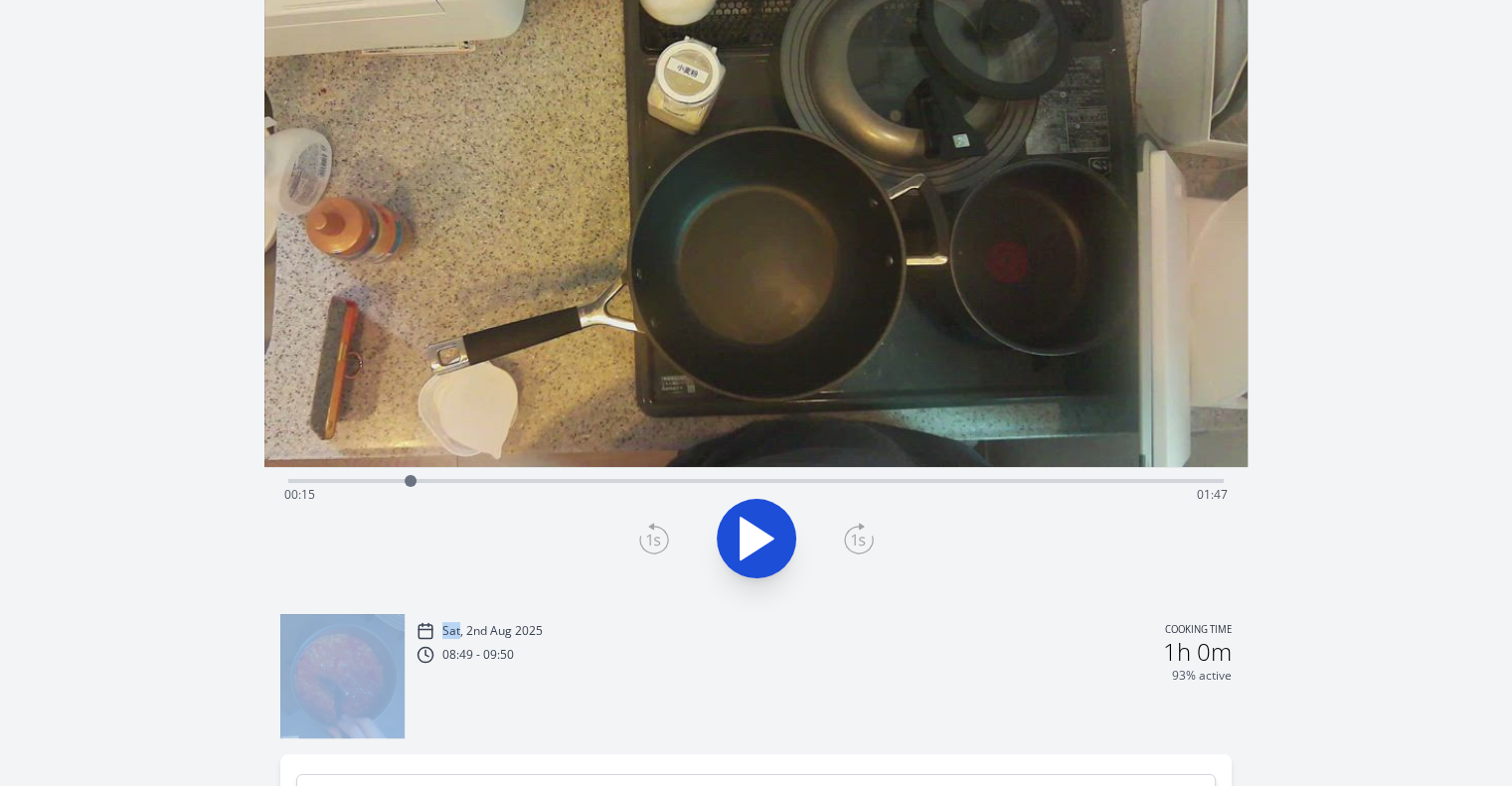 click 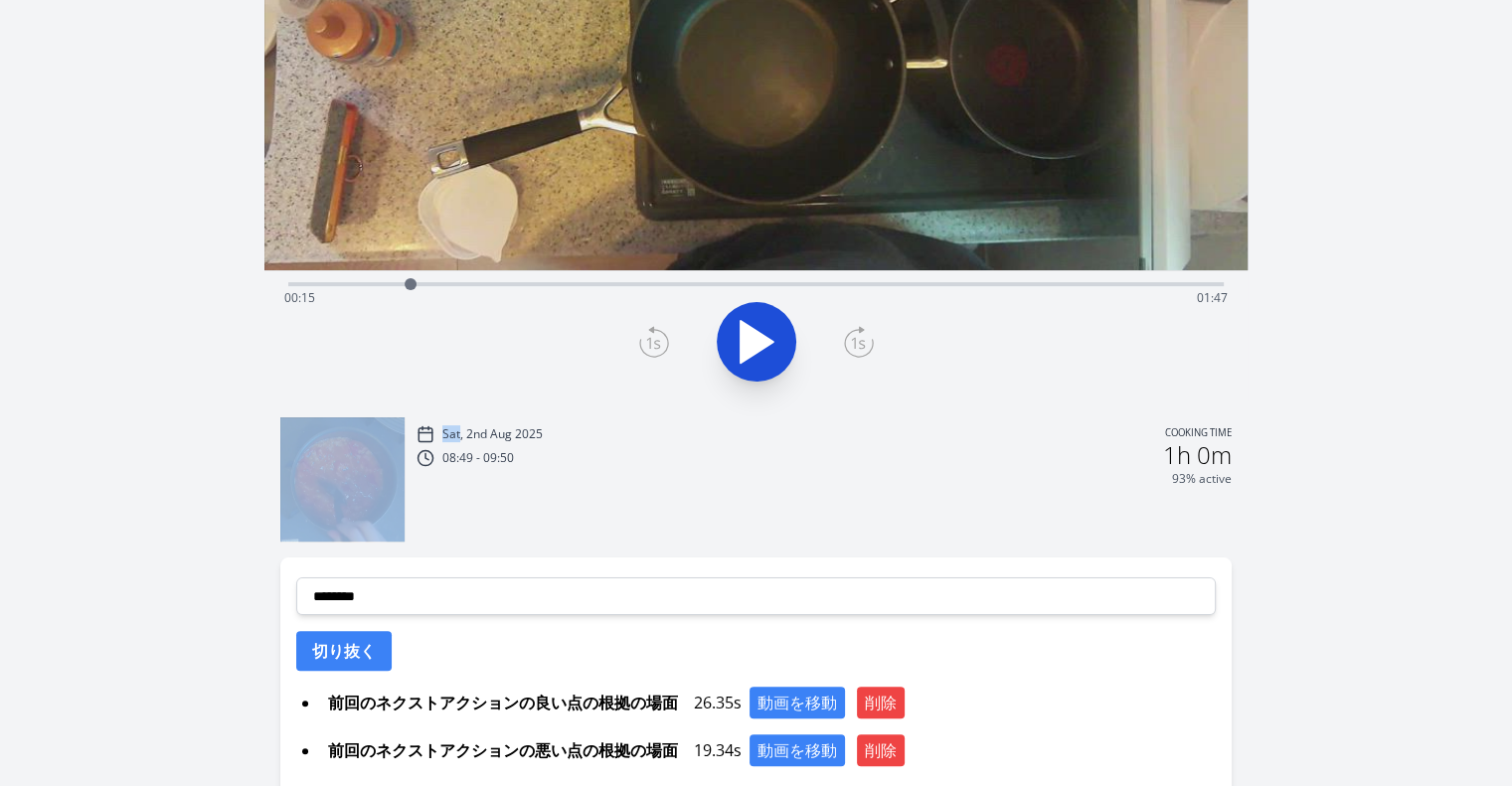 scroll, scrollTop: 324, scrollLeft: 0, axis: vertical 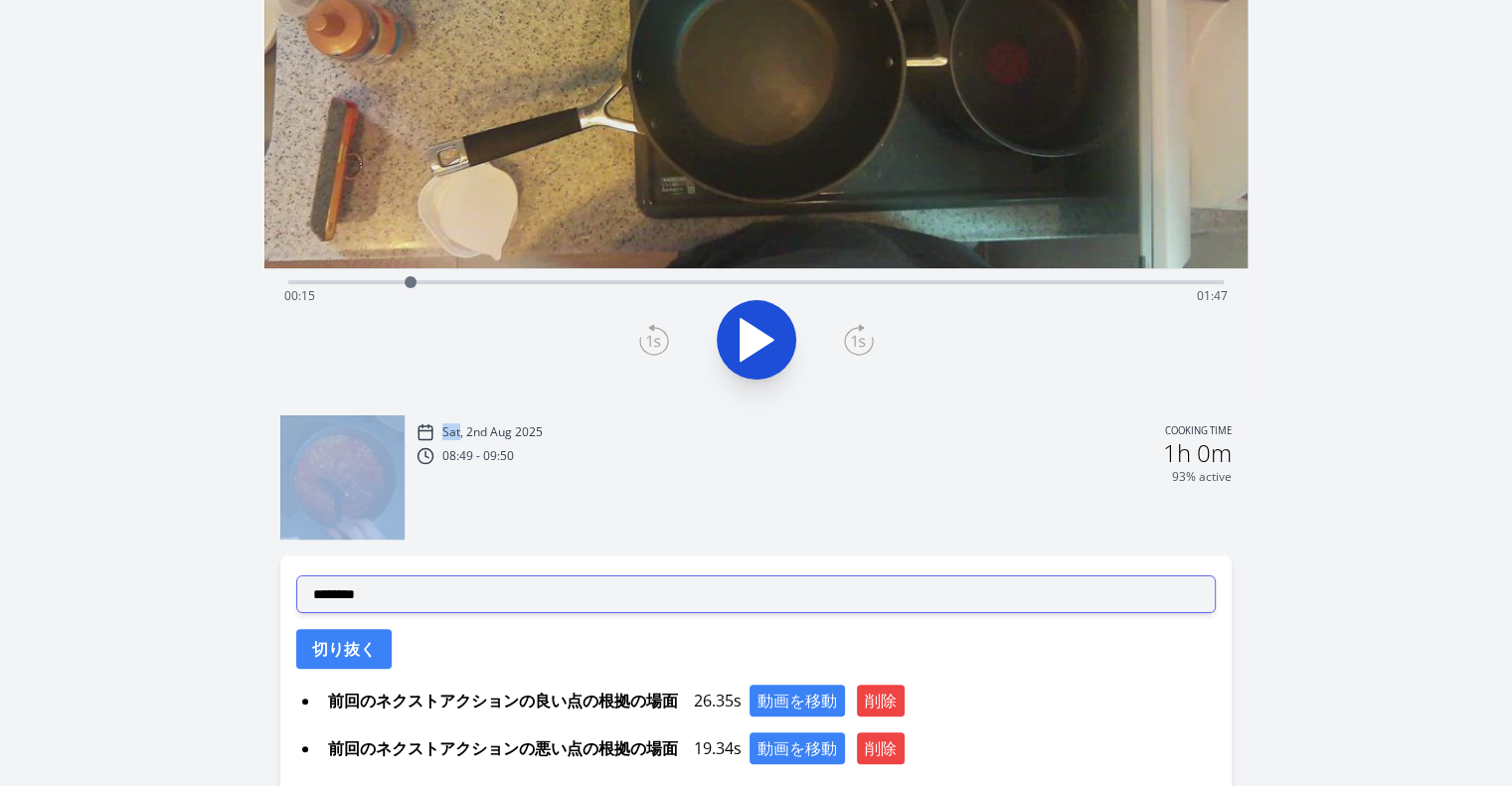 click on "**********" at bounding box center (756, 594) 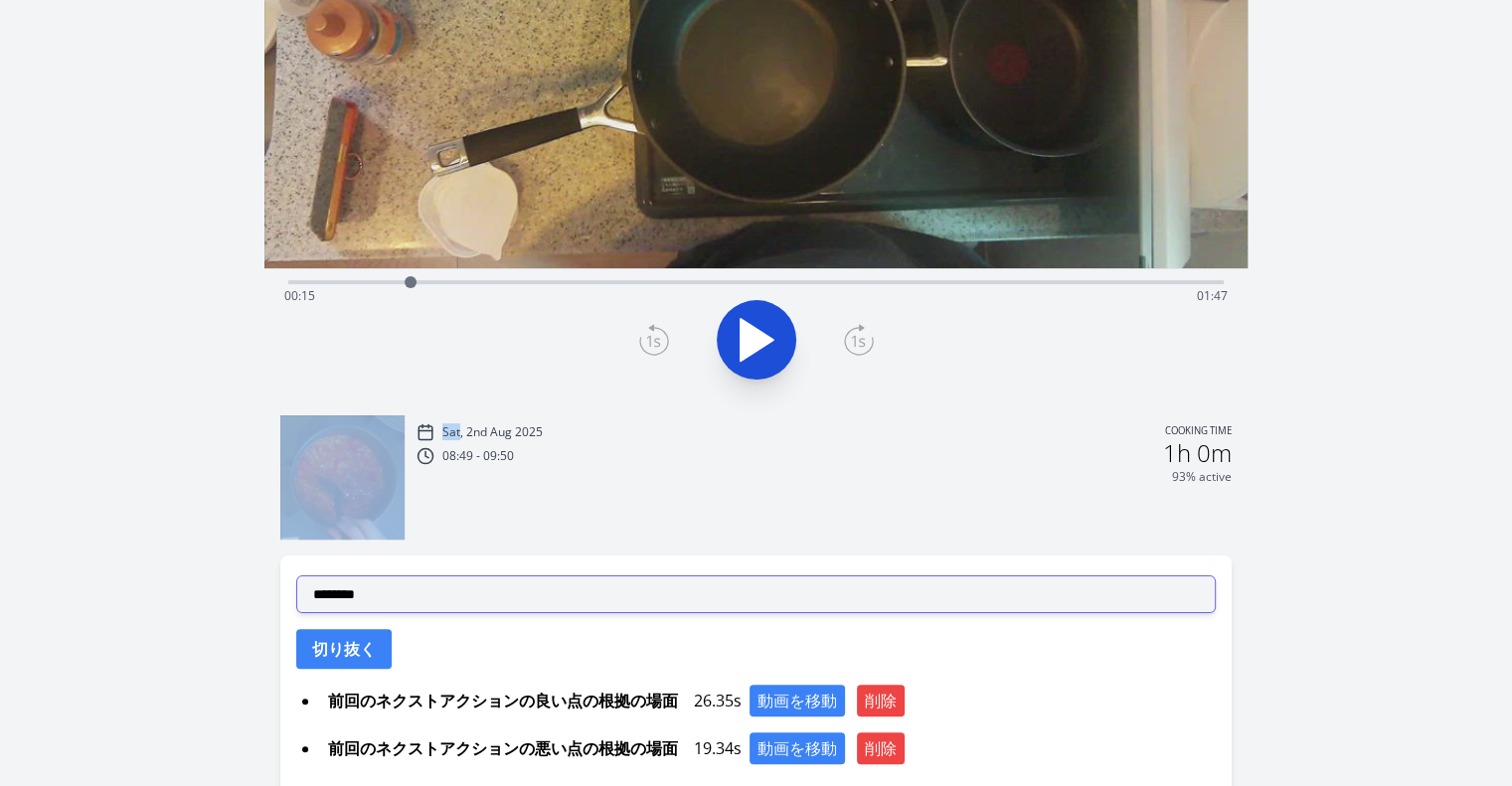 select on "**********" 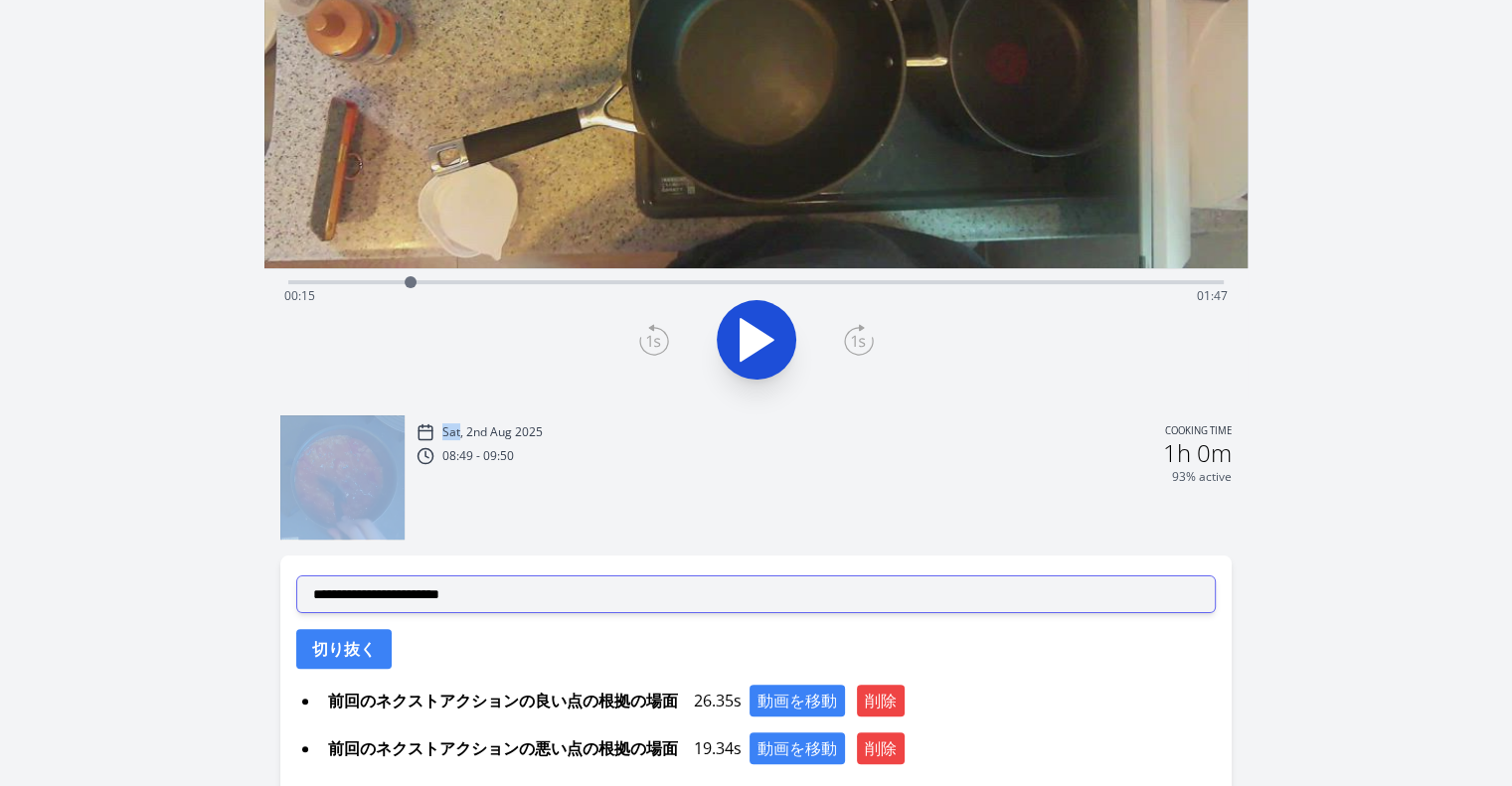 click on "**********" at bounding box center [756, 594] 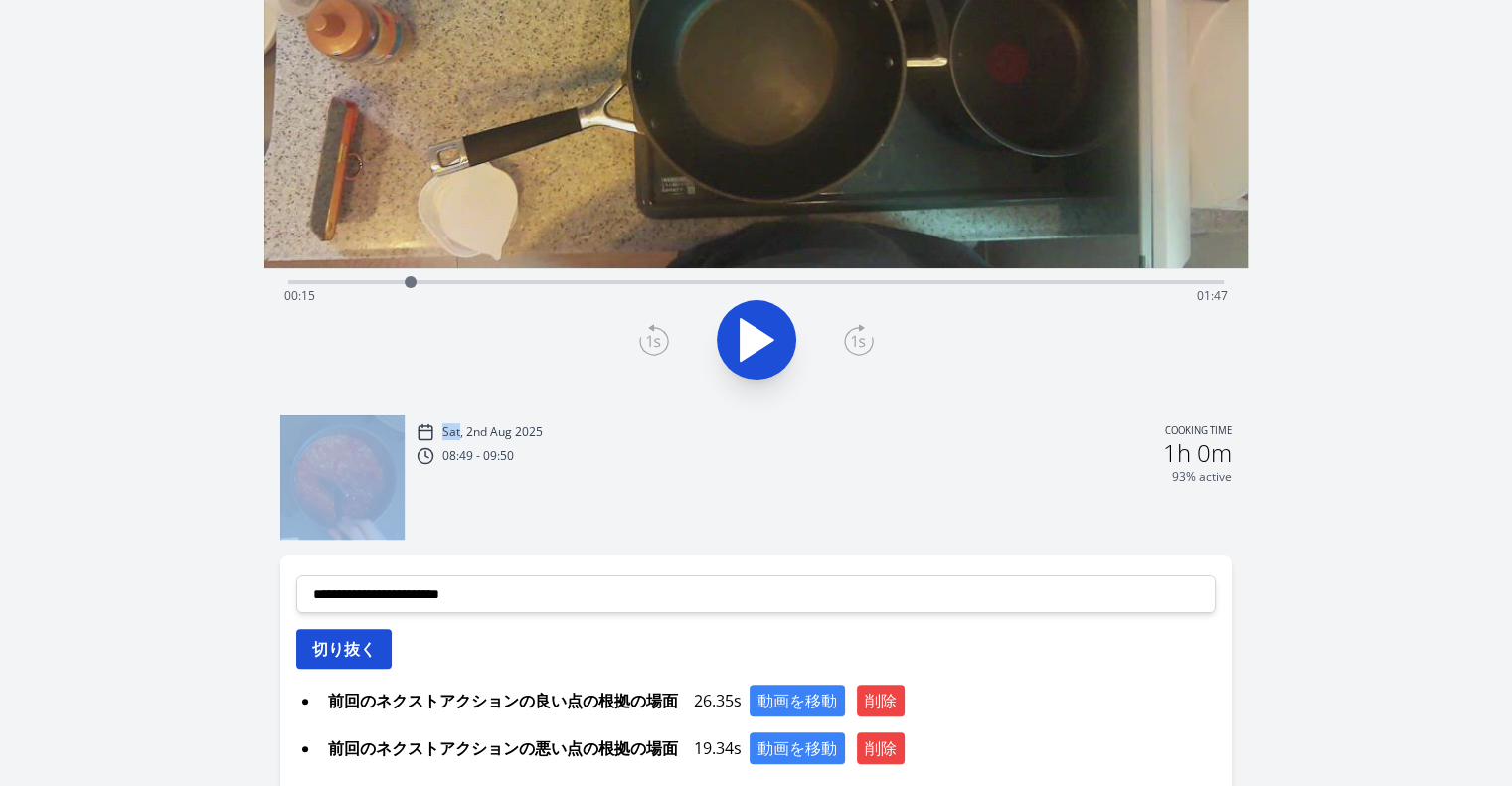 click on "切り抜く" at bounding box center [344, 649] 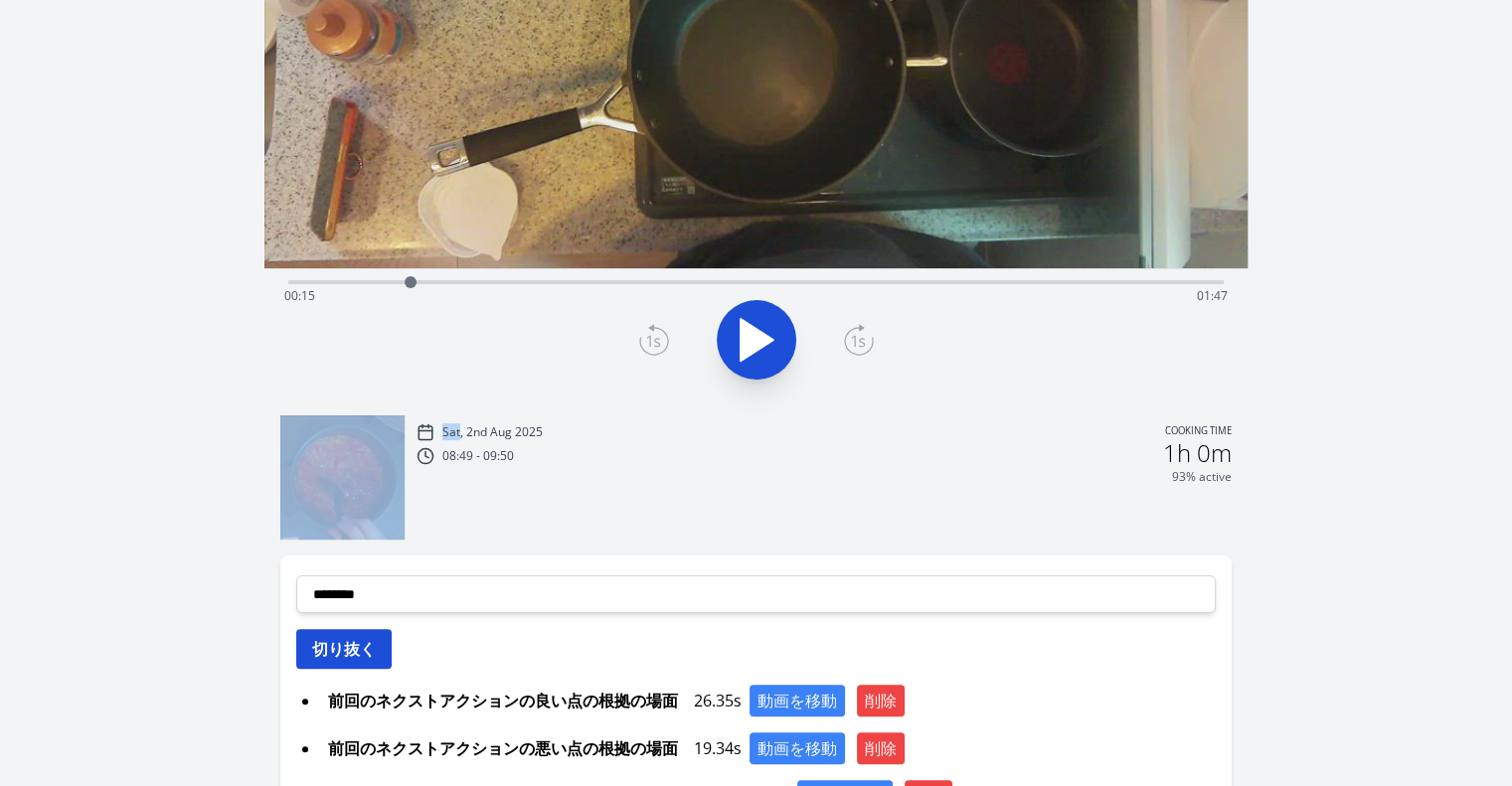 scroll, scrollTop: 524, scrollLeft: 0, axis: vertical 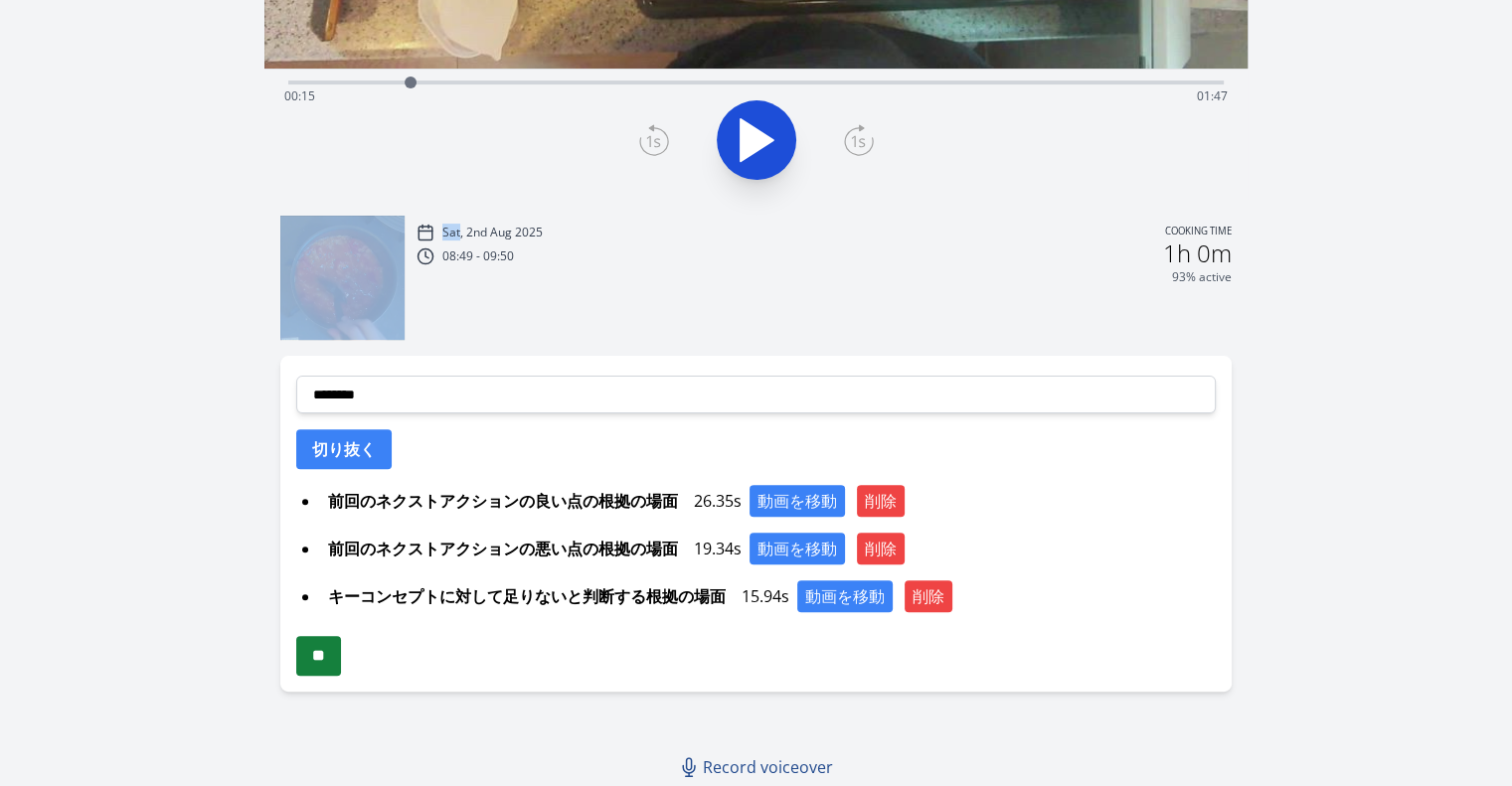 click on "**" at bounding box center (318, 656) 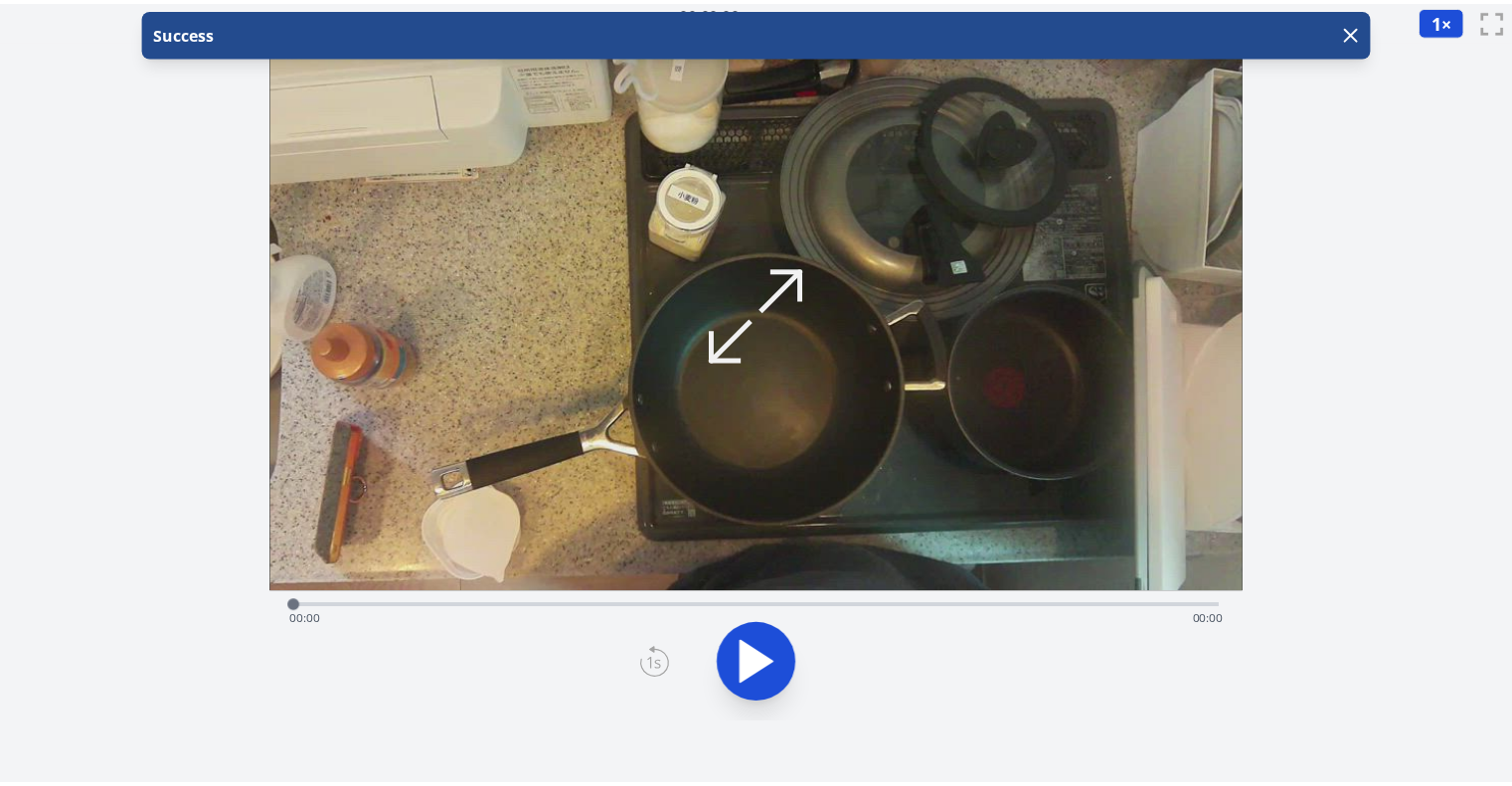 scroll, scrollTop: 0, scrollLeft: 0, axis: both 